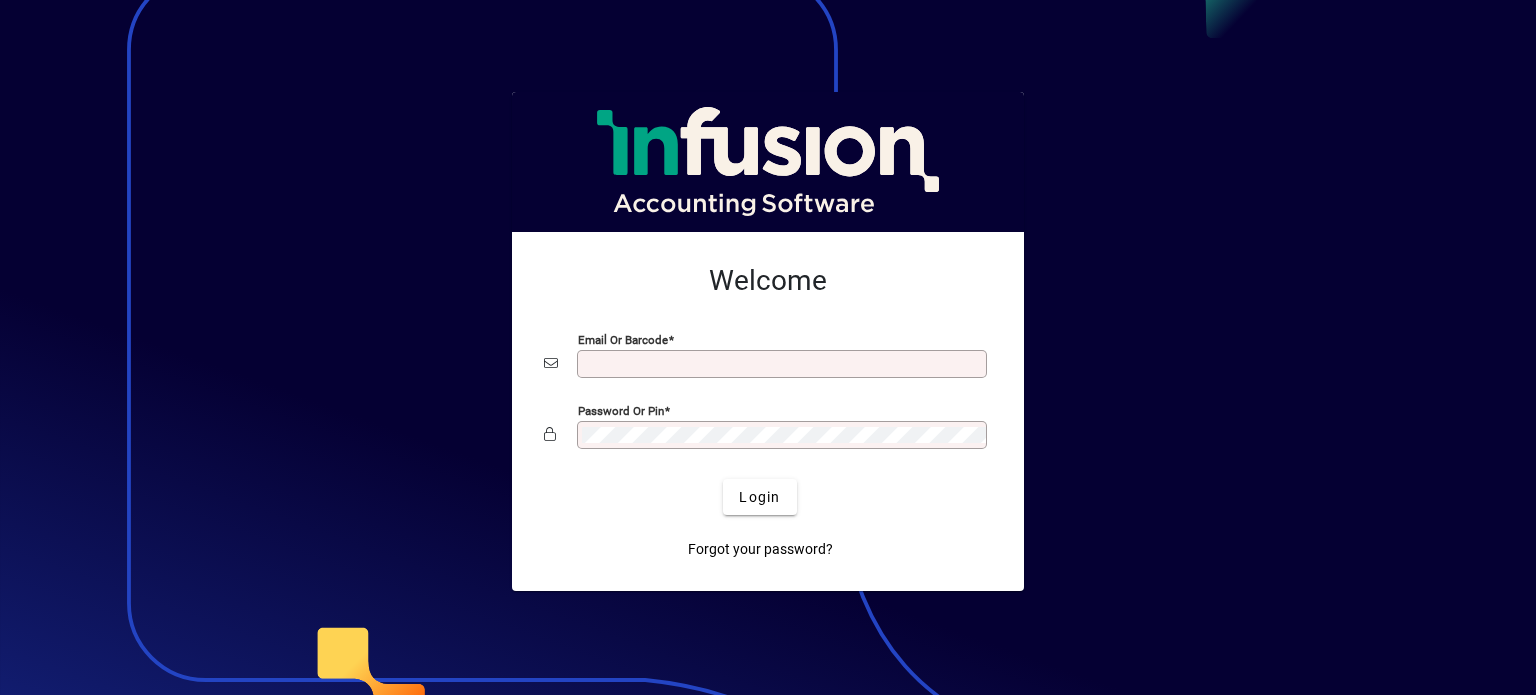 scroll, scrollTop: 0, scrollLeft: 0, axis: both 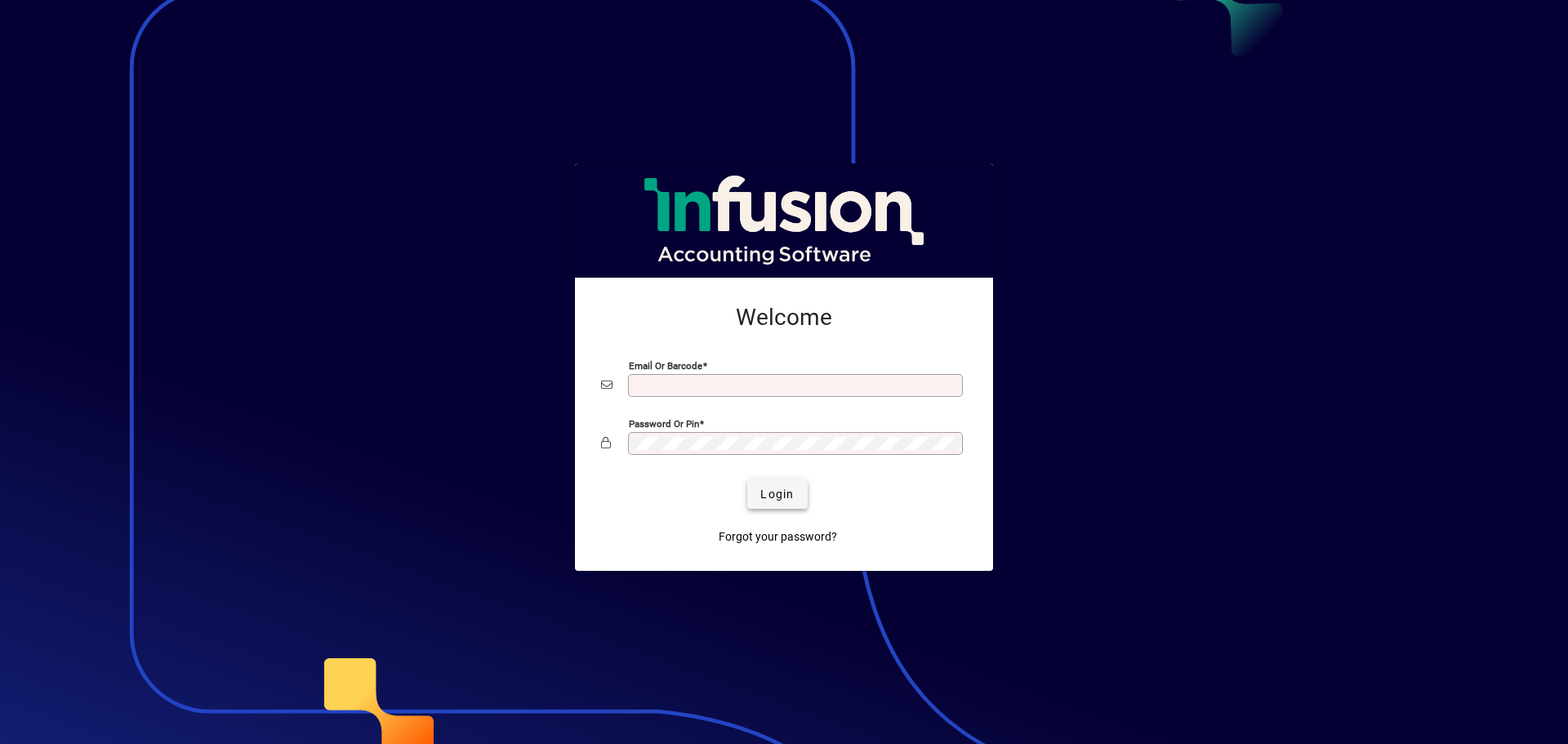 type on "**********" 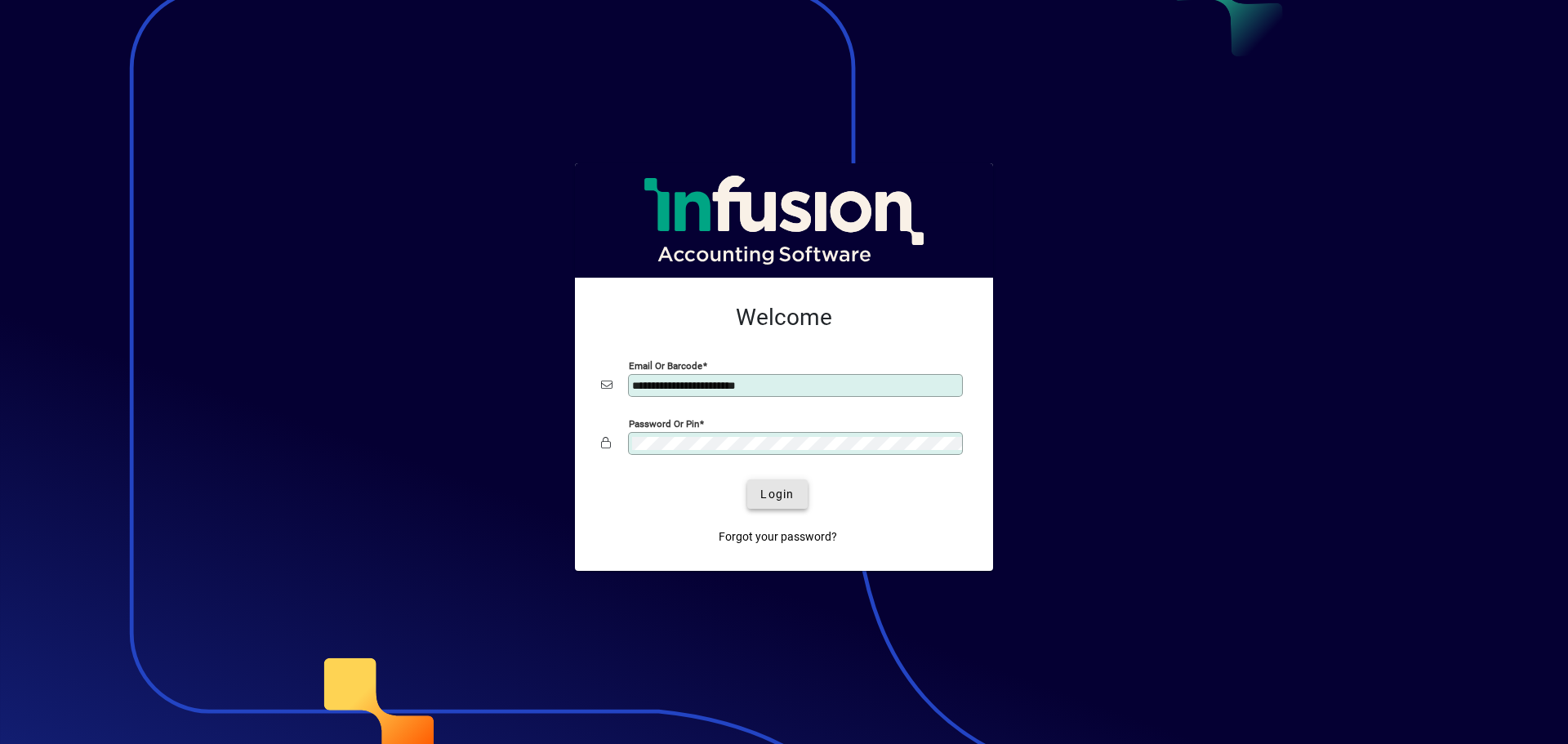 drag, startPoint x: 767, startPoint y: 490, endPoint x: 747, endPoint y: 492, distance: 20.099751 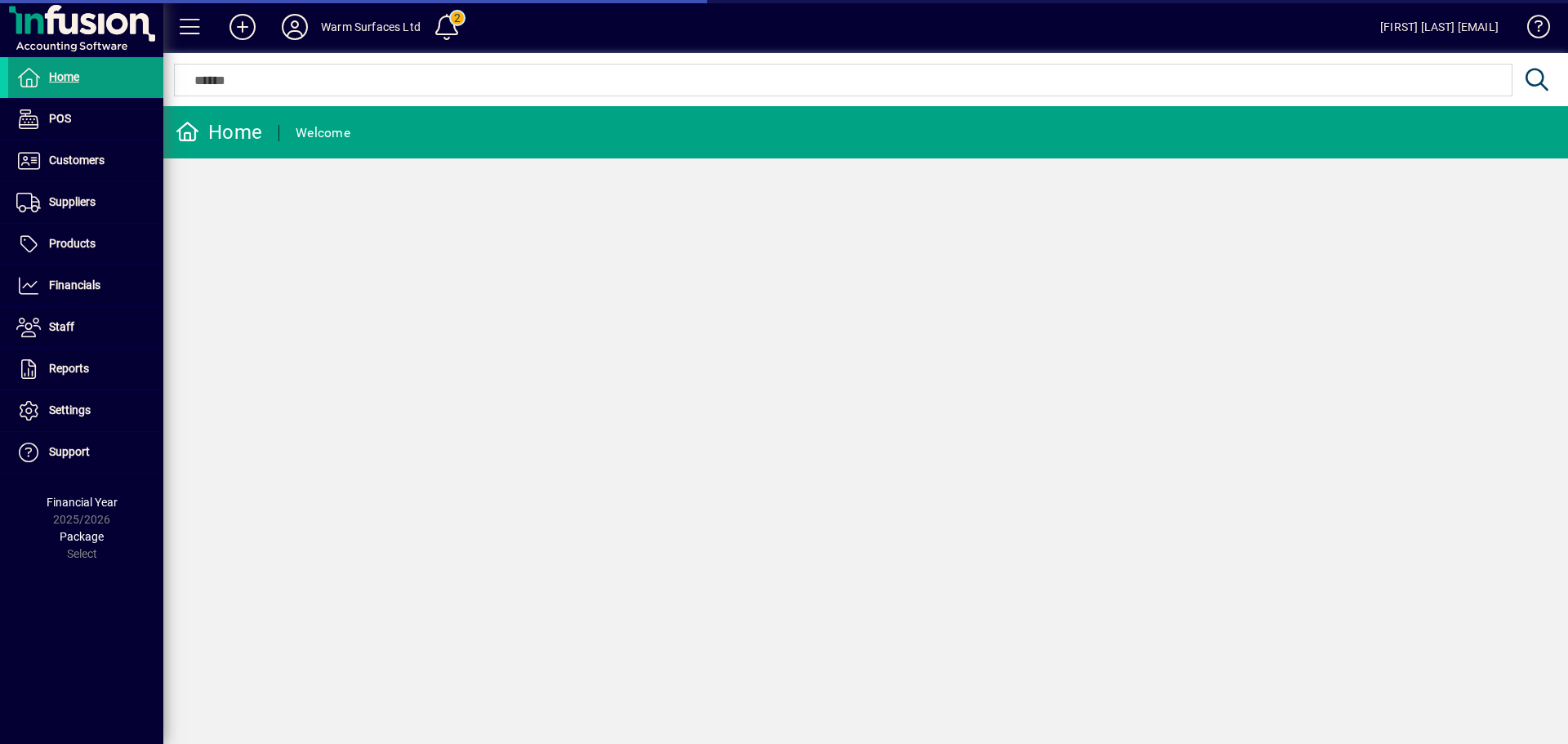 scroll, scrollTop: 0, scrollLeft: 0, axis: both 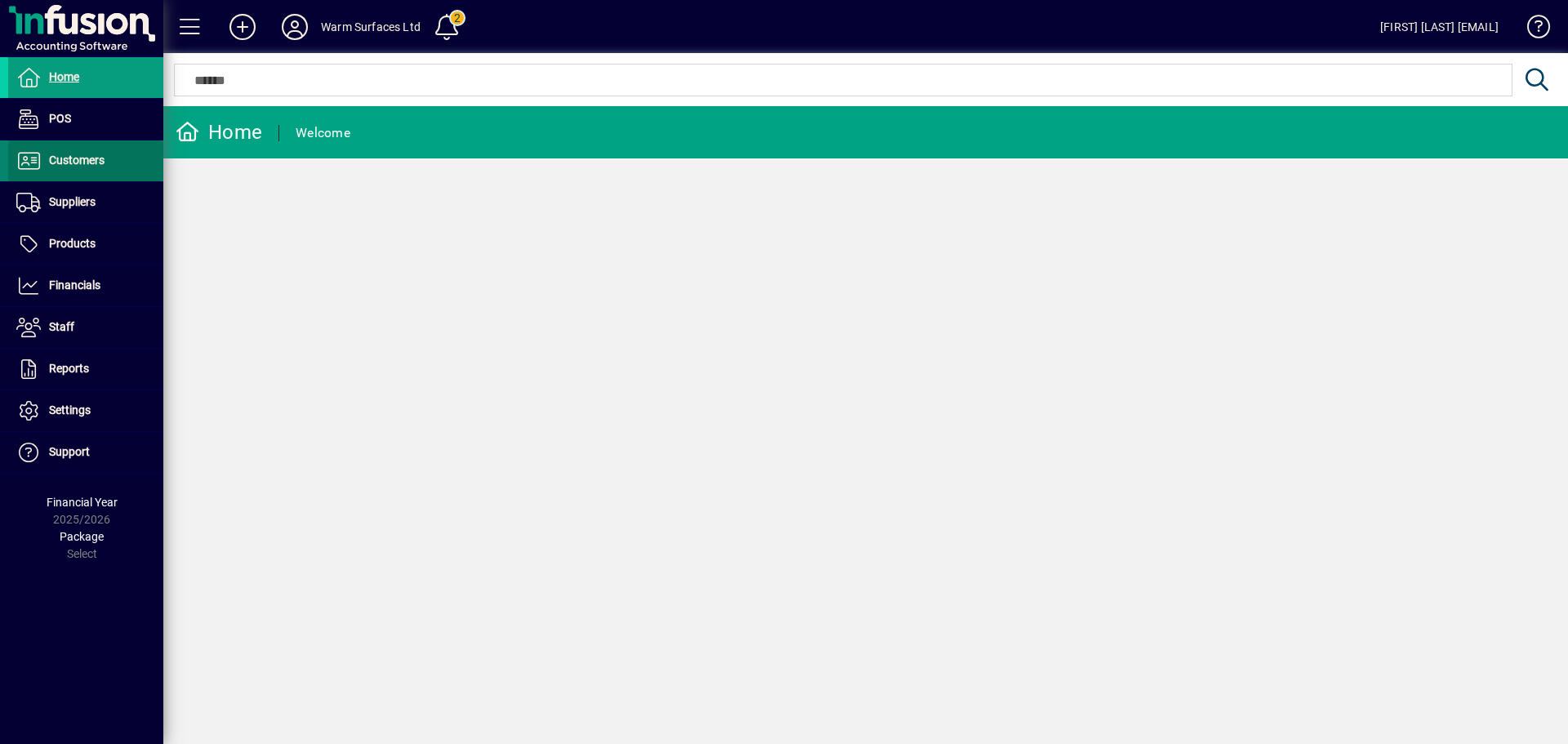 click on "Customers" at bounding box center (77, 160) 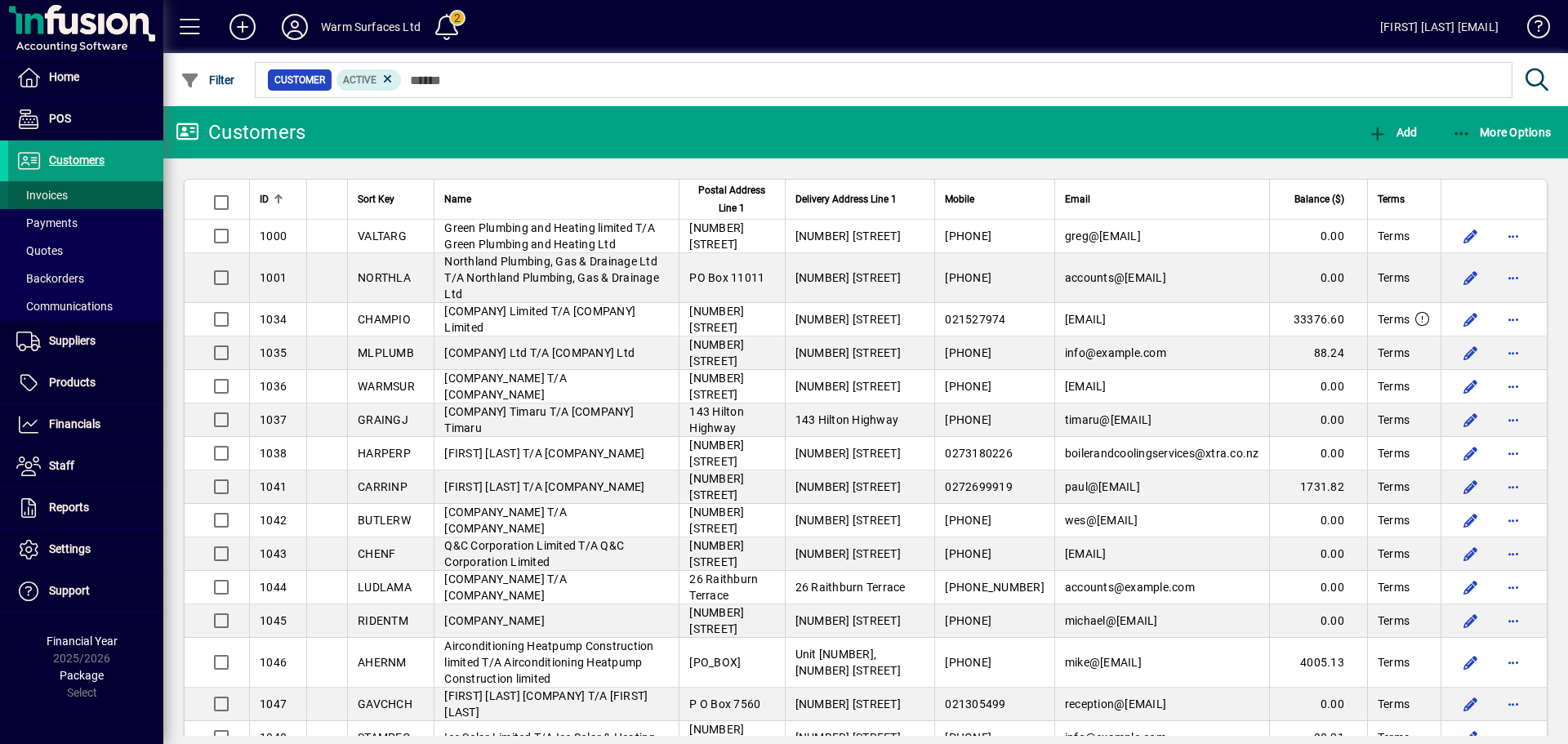 click on "Invoices" at bounding box center (42, 195) 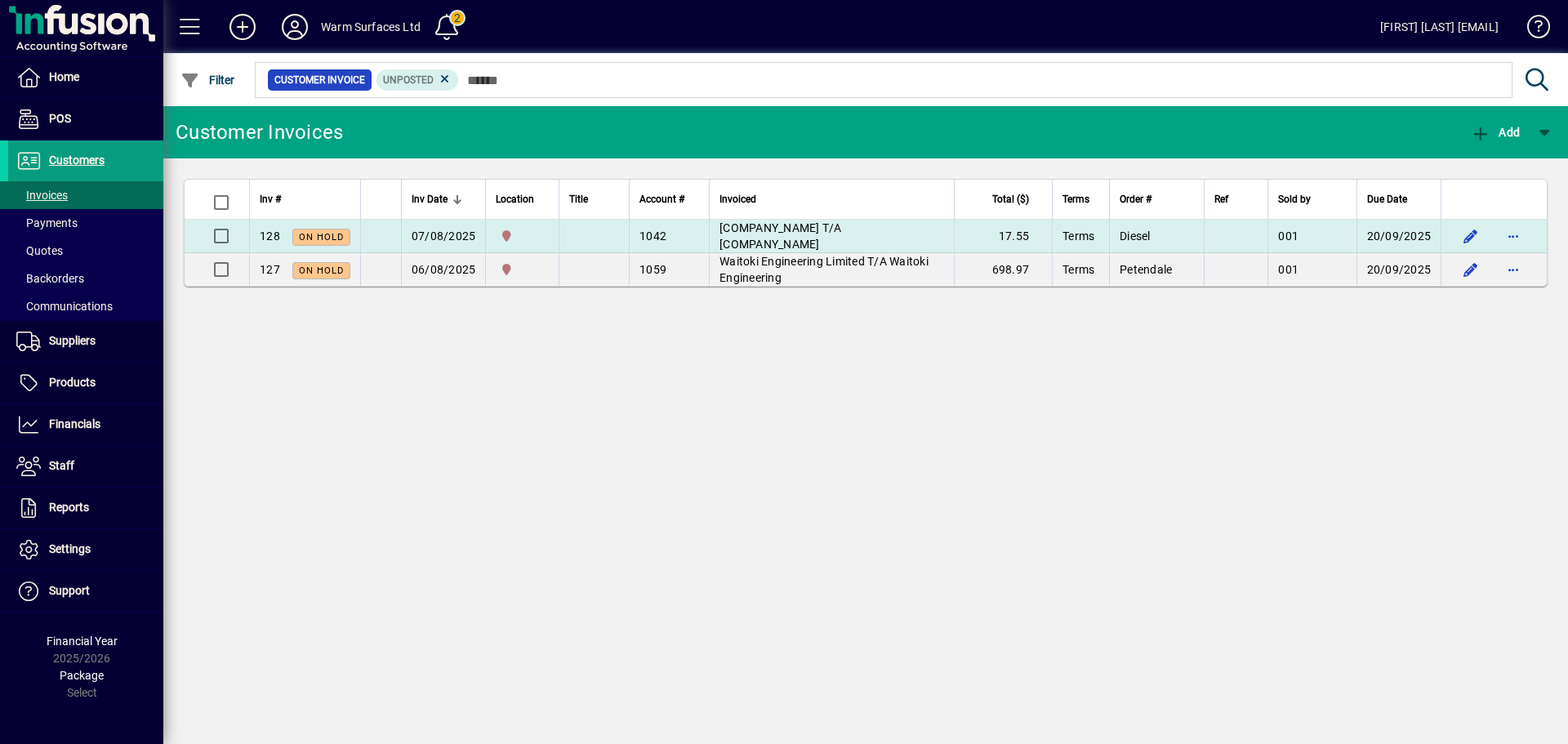 click on "[COMPANY_NAME] T/A [COMPANY_NAME]" at bounding box center (831, 236) 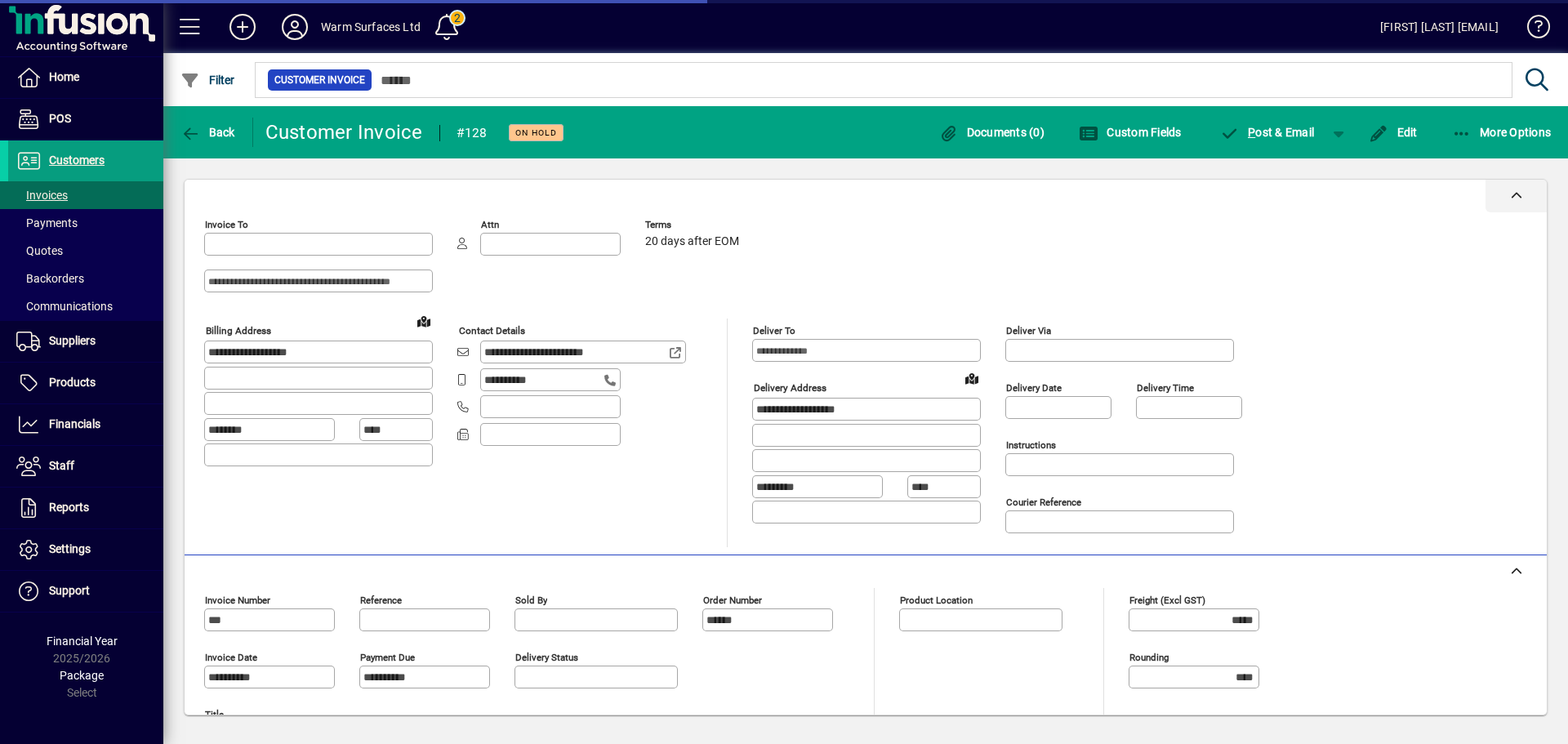 type on "**********" 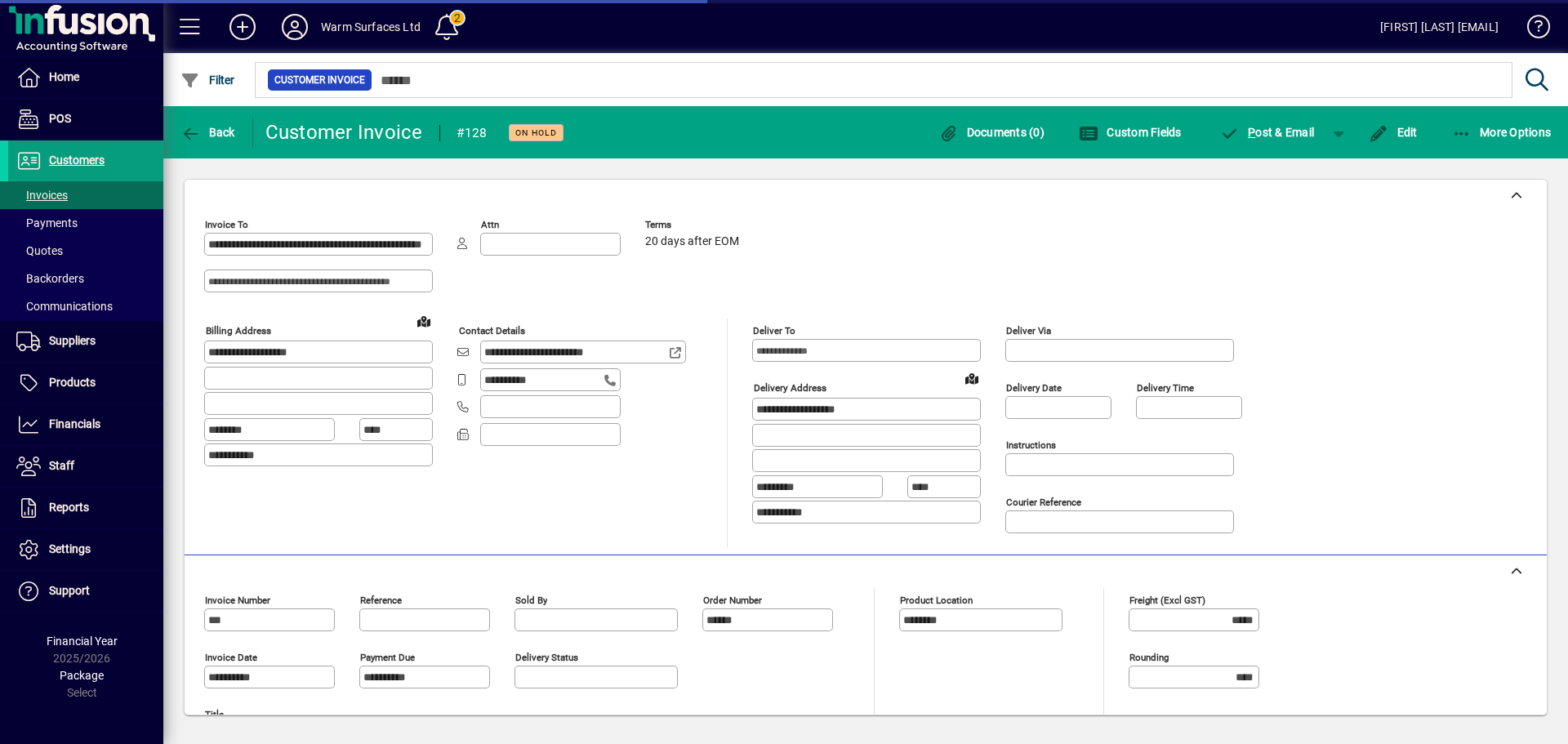 type on "**********" 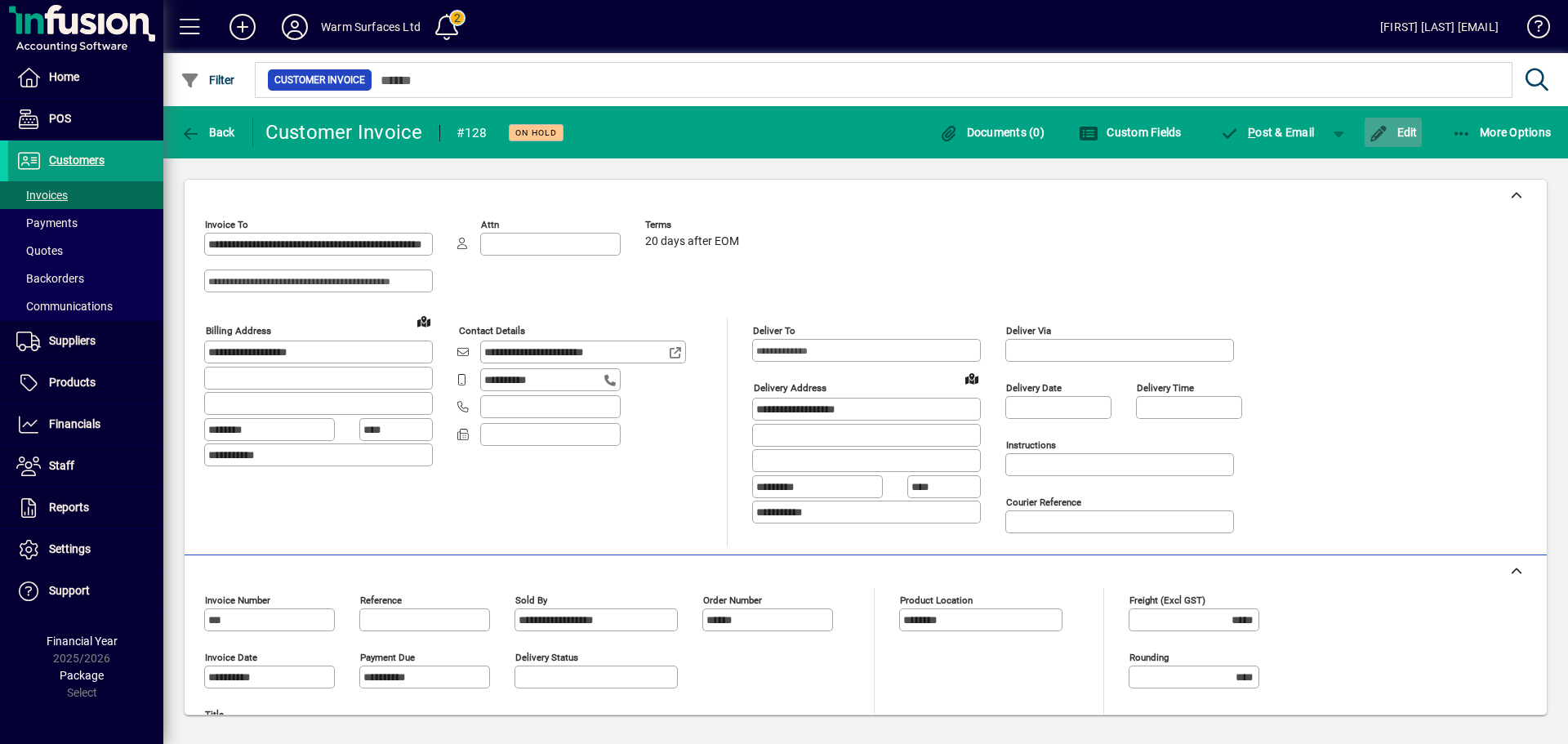 click on "Edit" 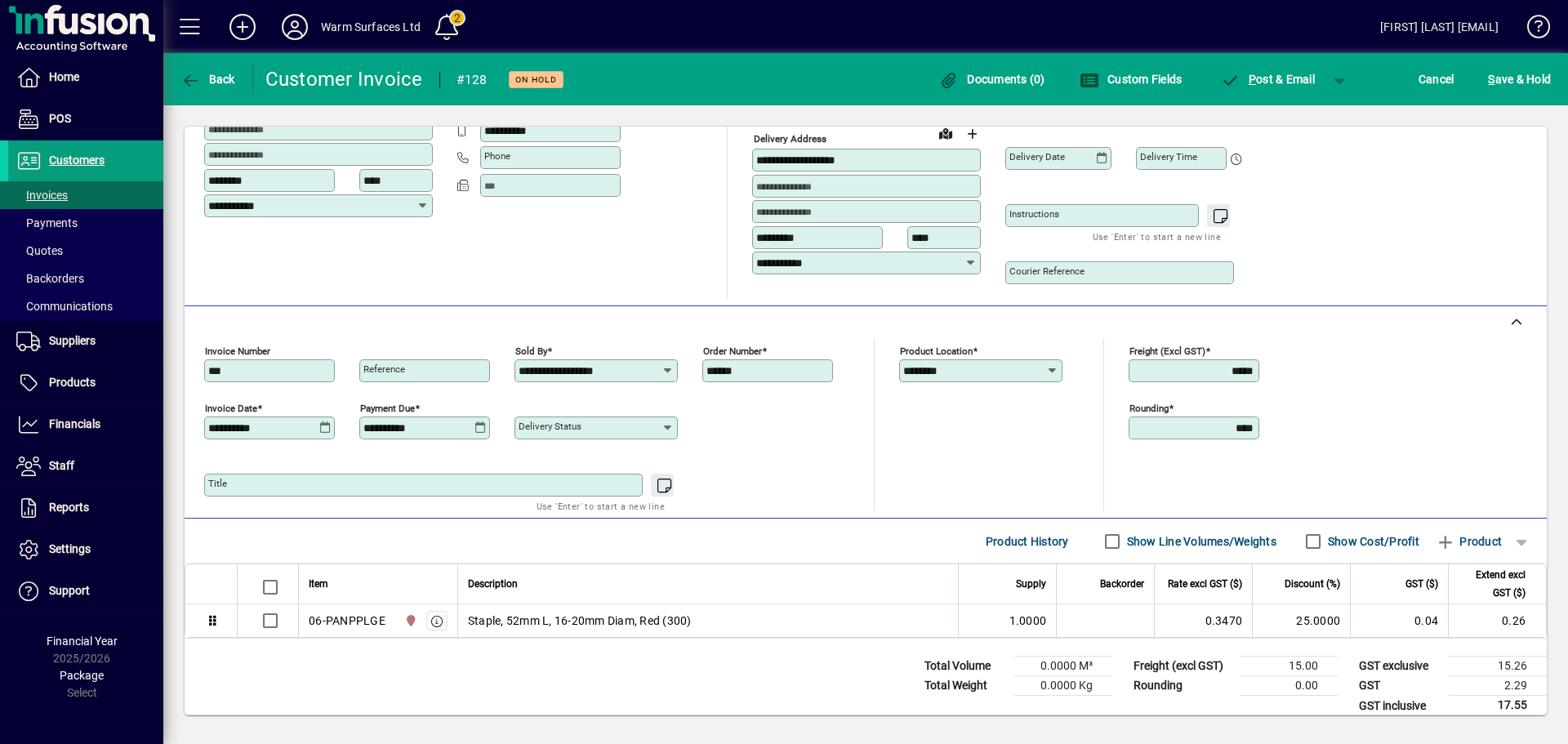scroll, scrollTop: 212, scrollLeft: 0, axis: vertical 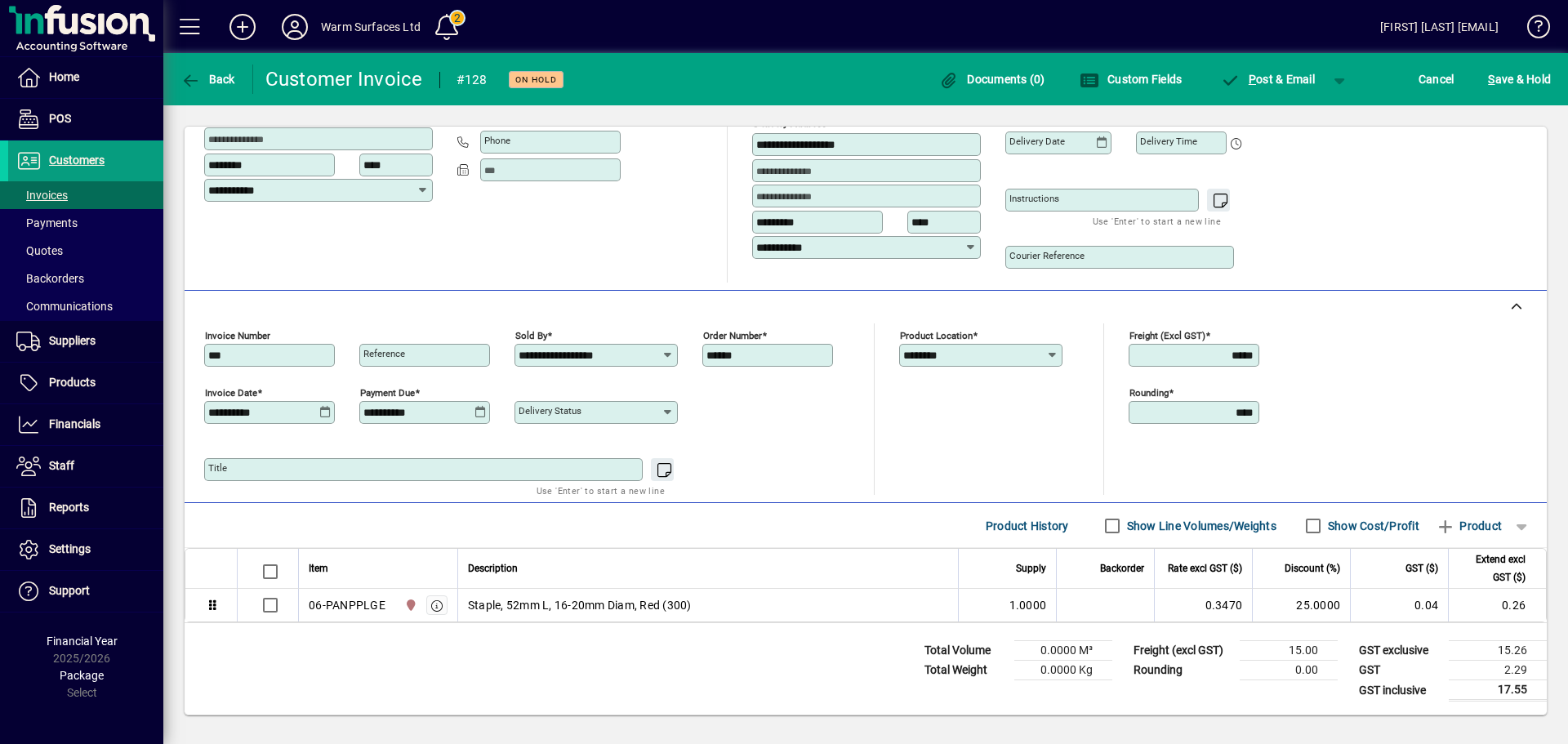 click on "*****" at bounding box center (1196, 355) 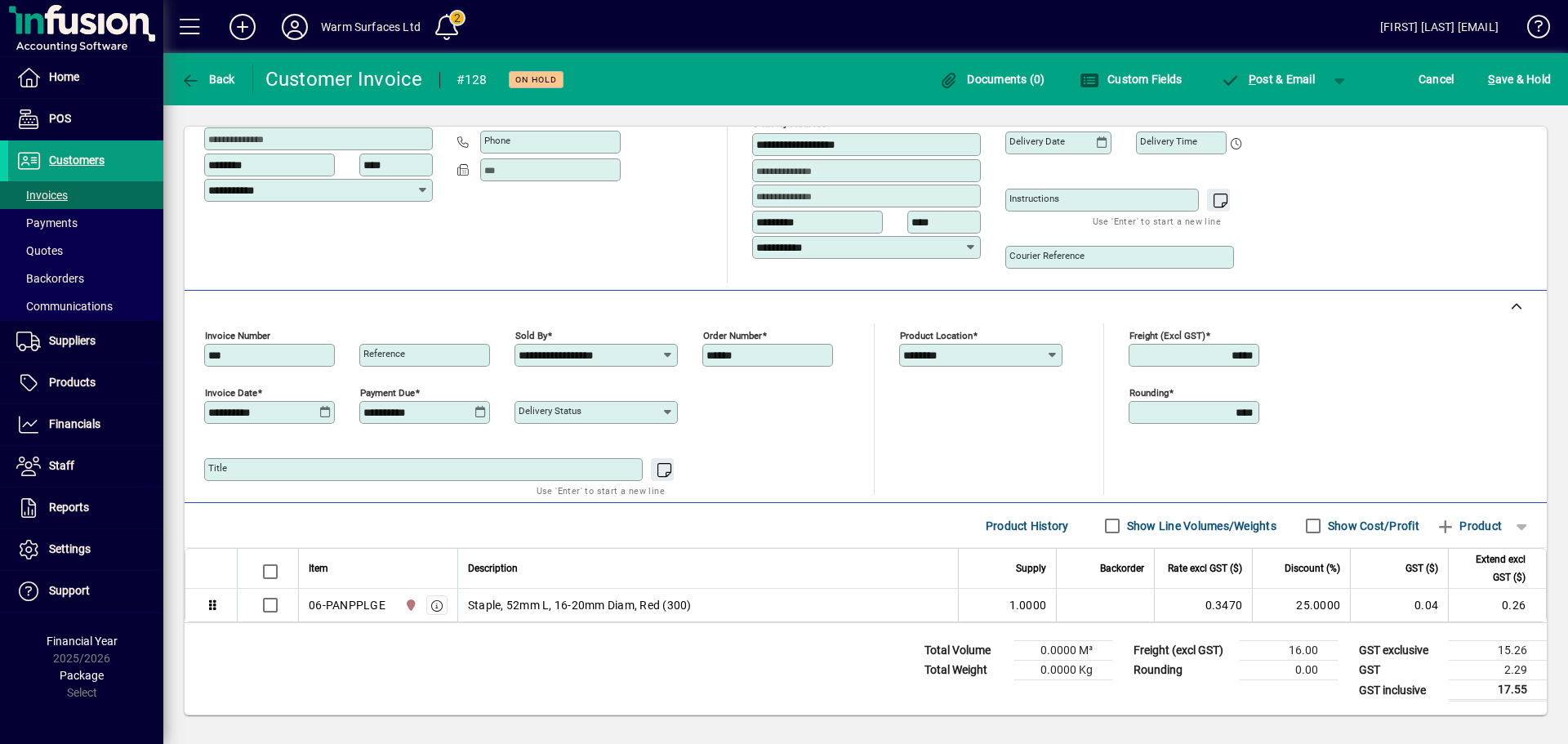click on "Freight (excl GST) *****" 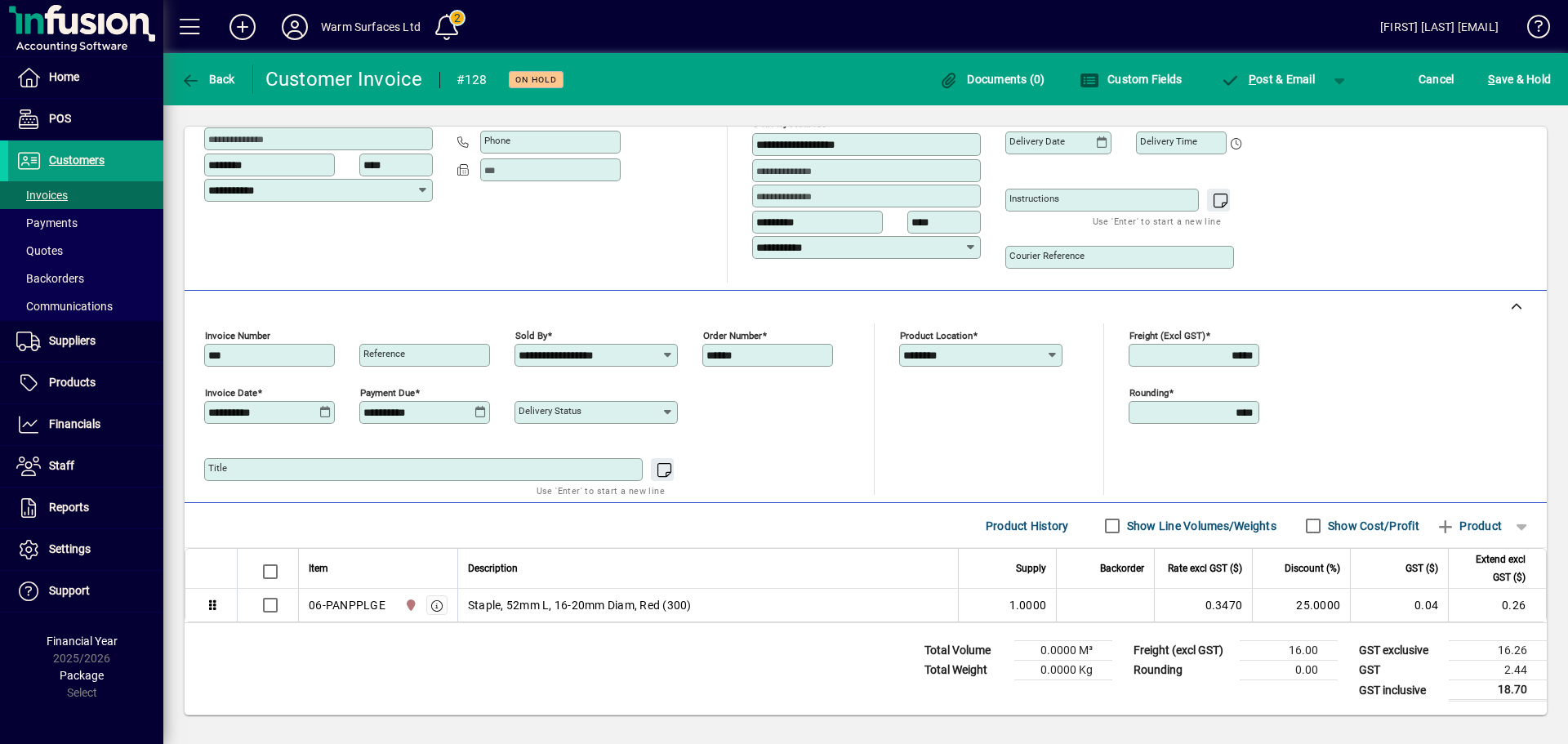 click on "*****" at bounding box center [1196, 355] 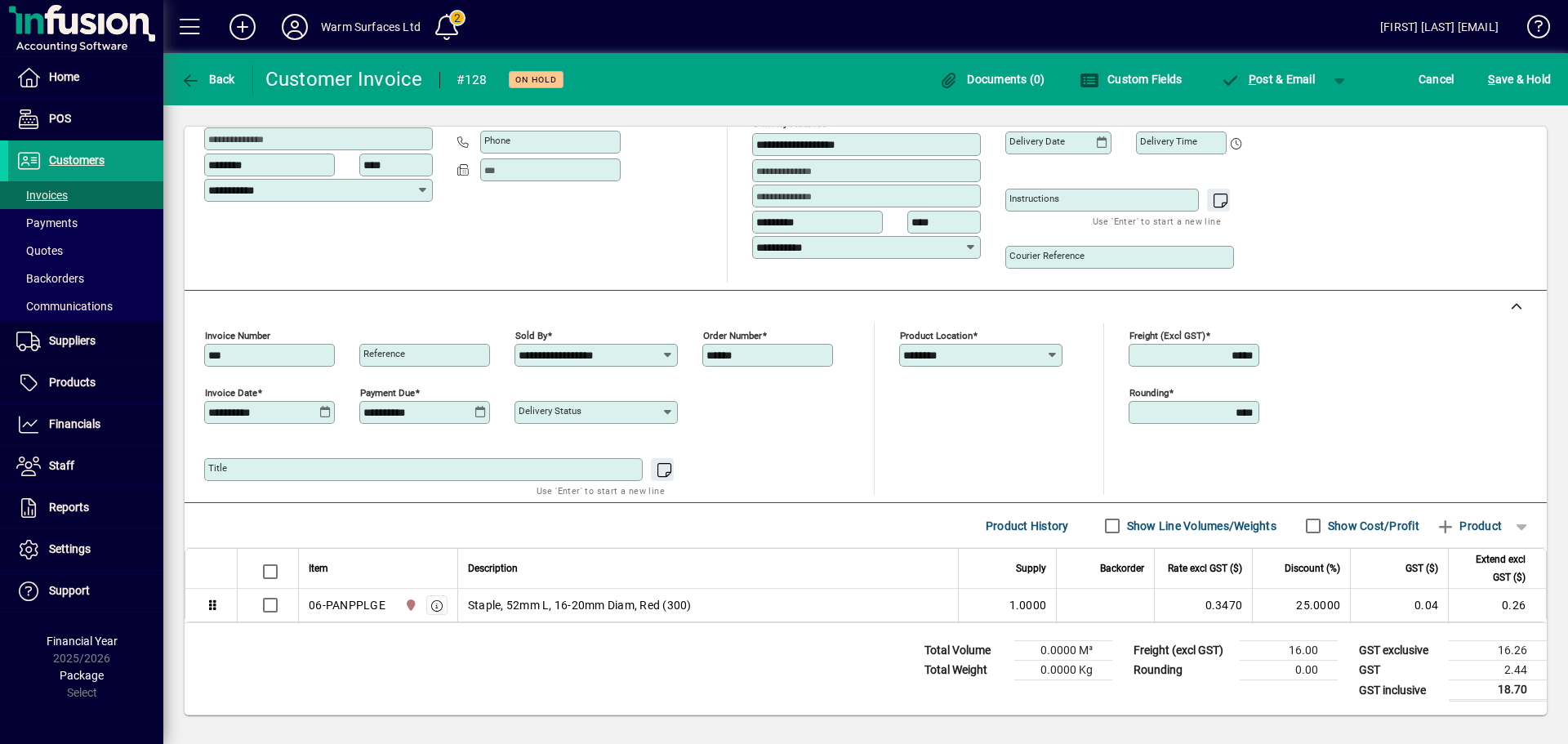drag, startPoint x: 1223, startPoint y: 354, endPoint x: 1253, endPoint y: 353, distance: 30.01666 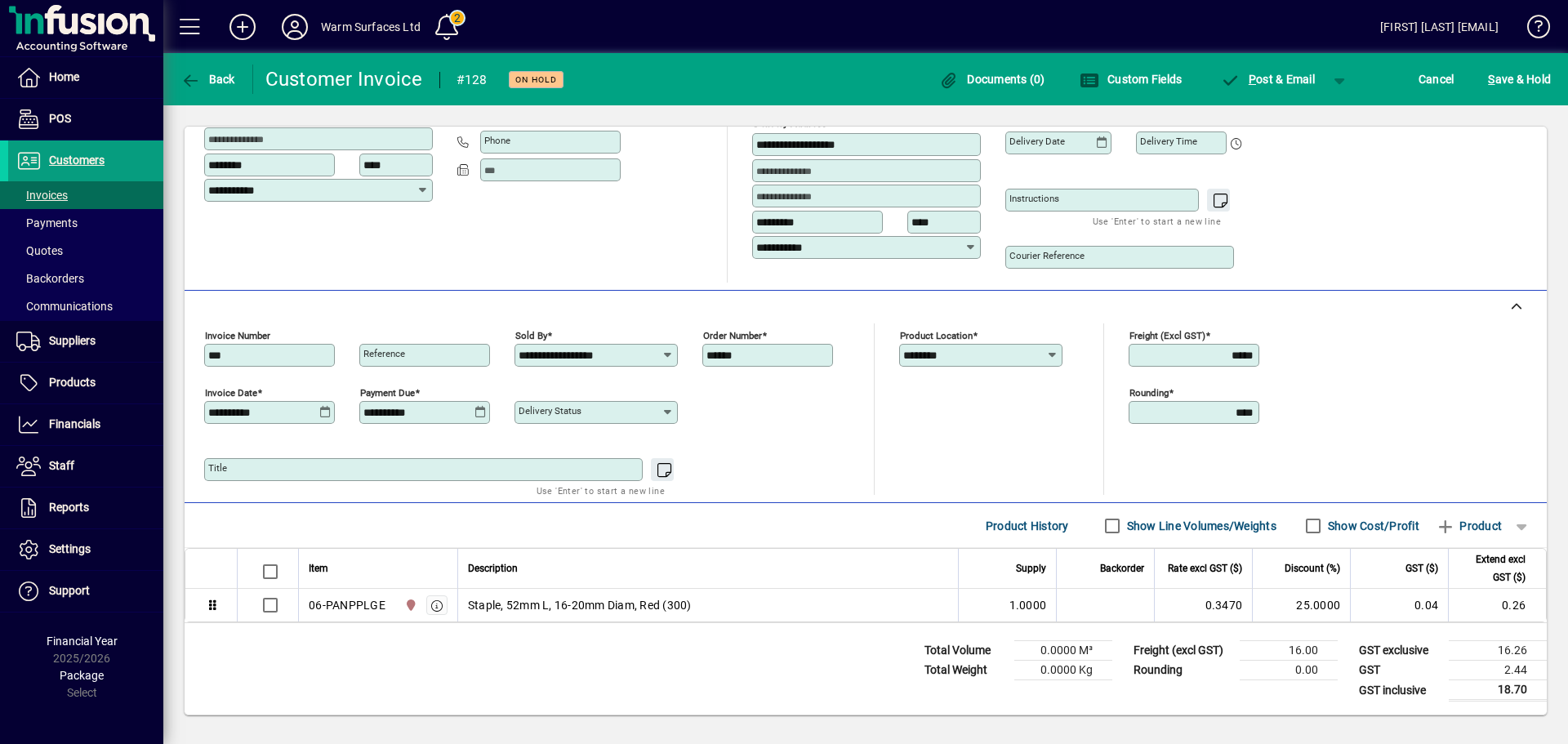 click on "*****" at bounding box center (1196, 355) 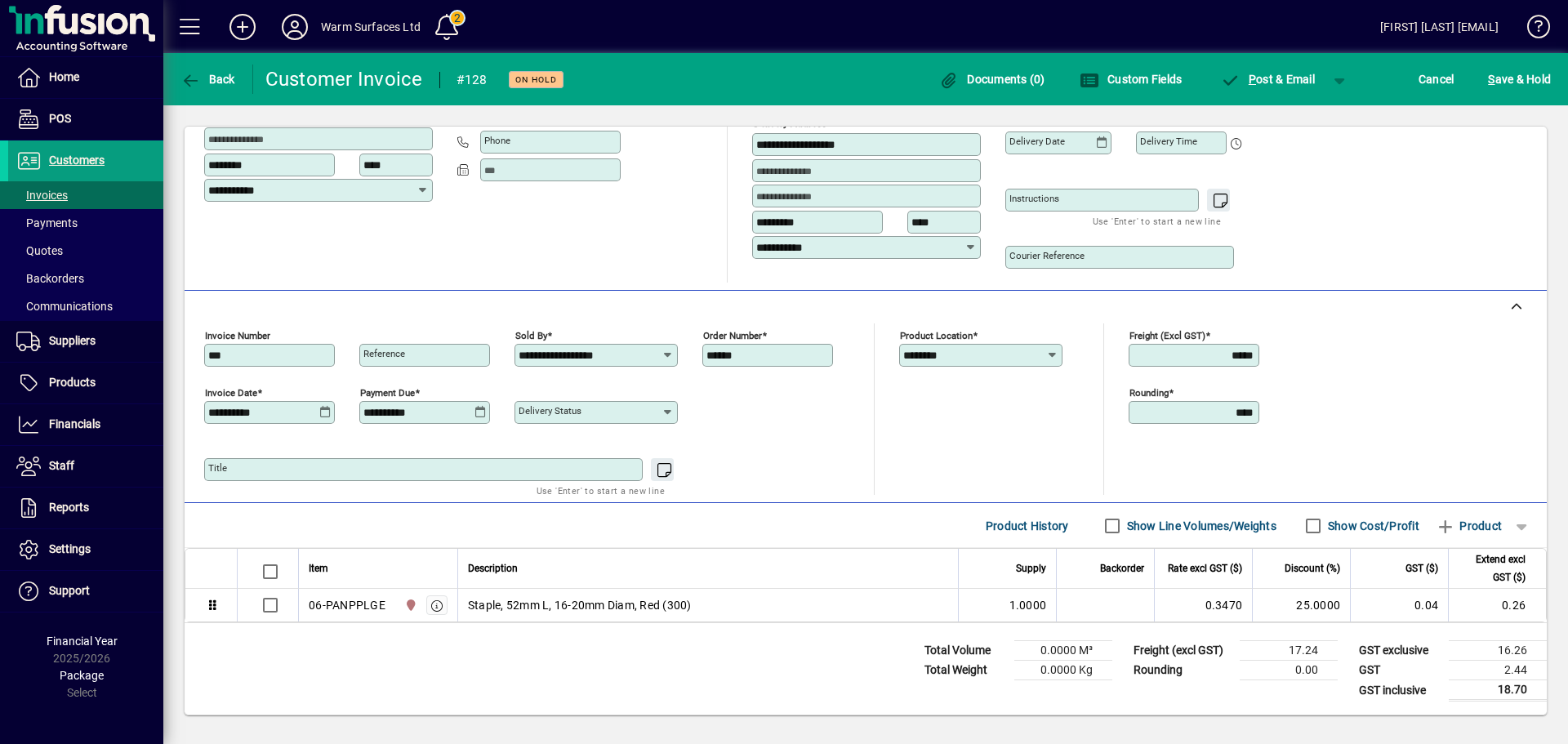 type on "*****" 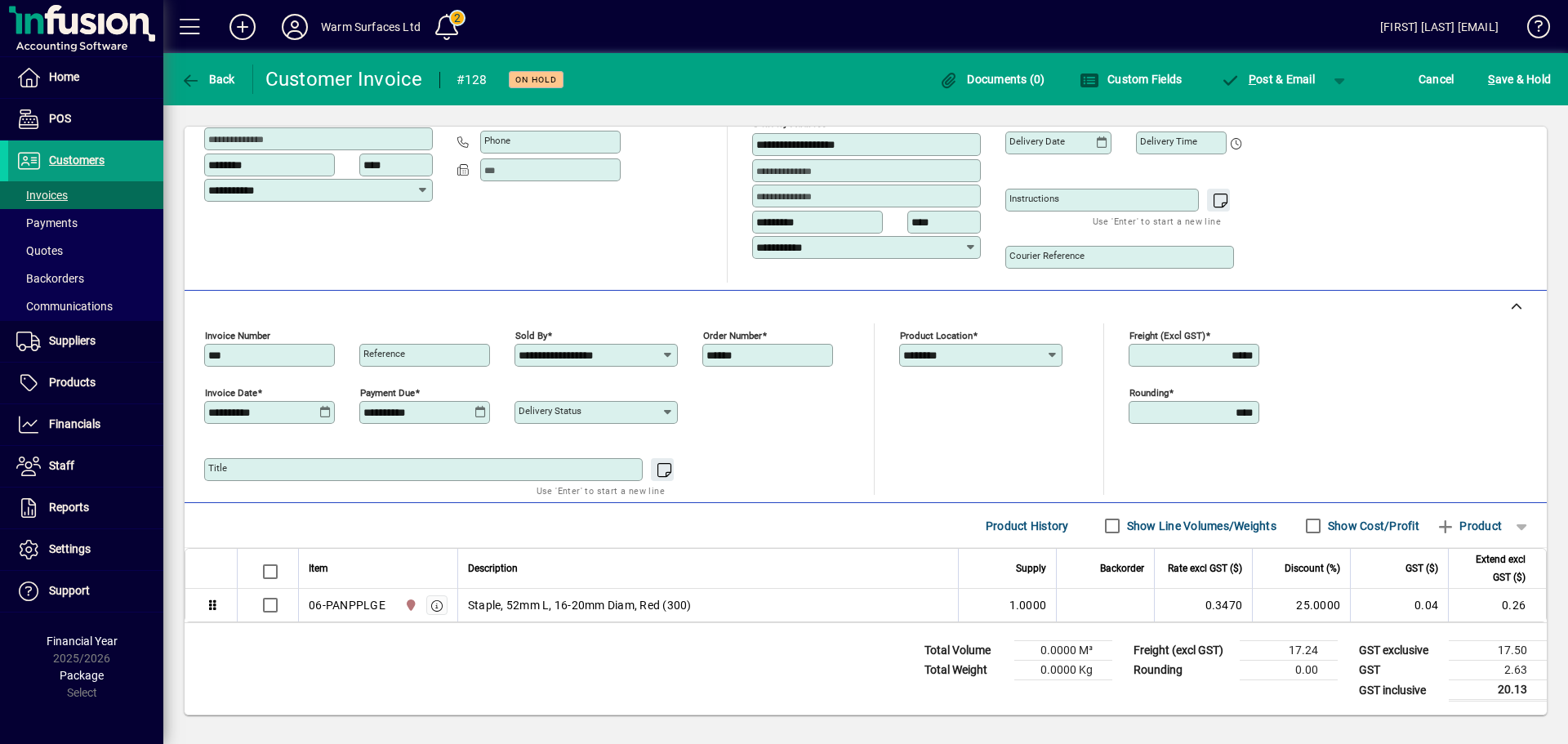 click on "**********" 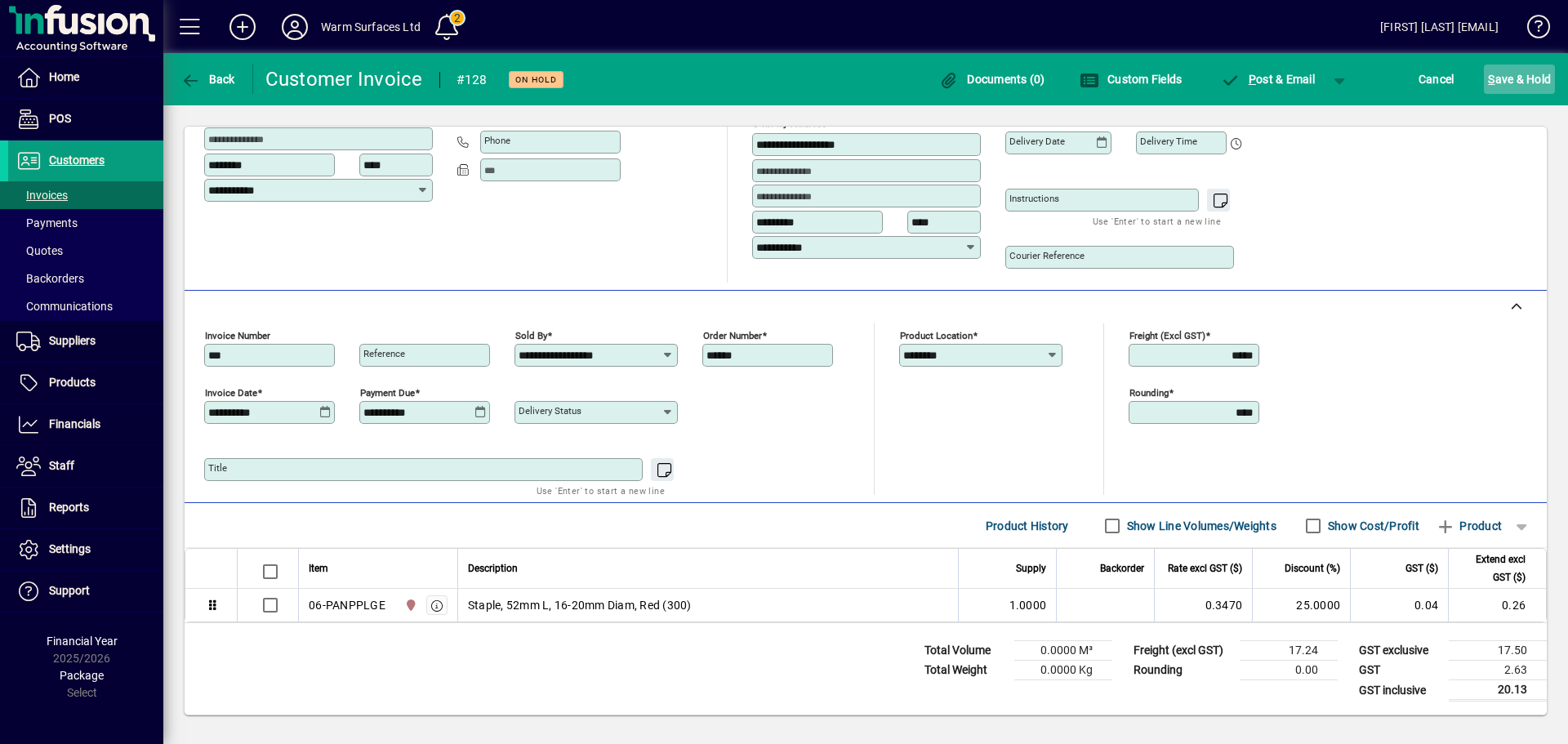 click on "S ave & Hold" 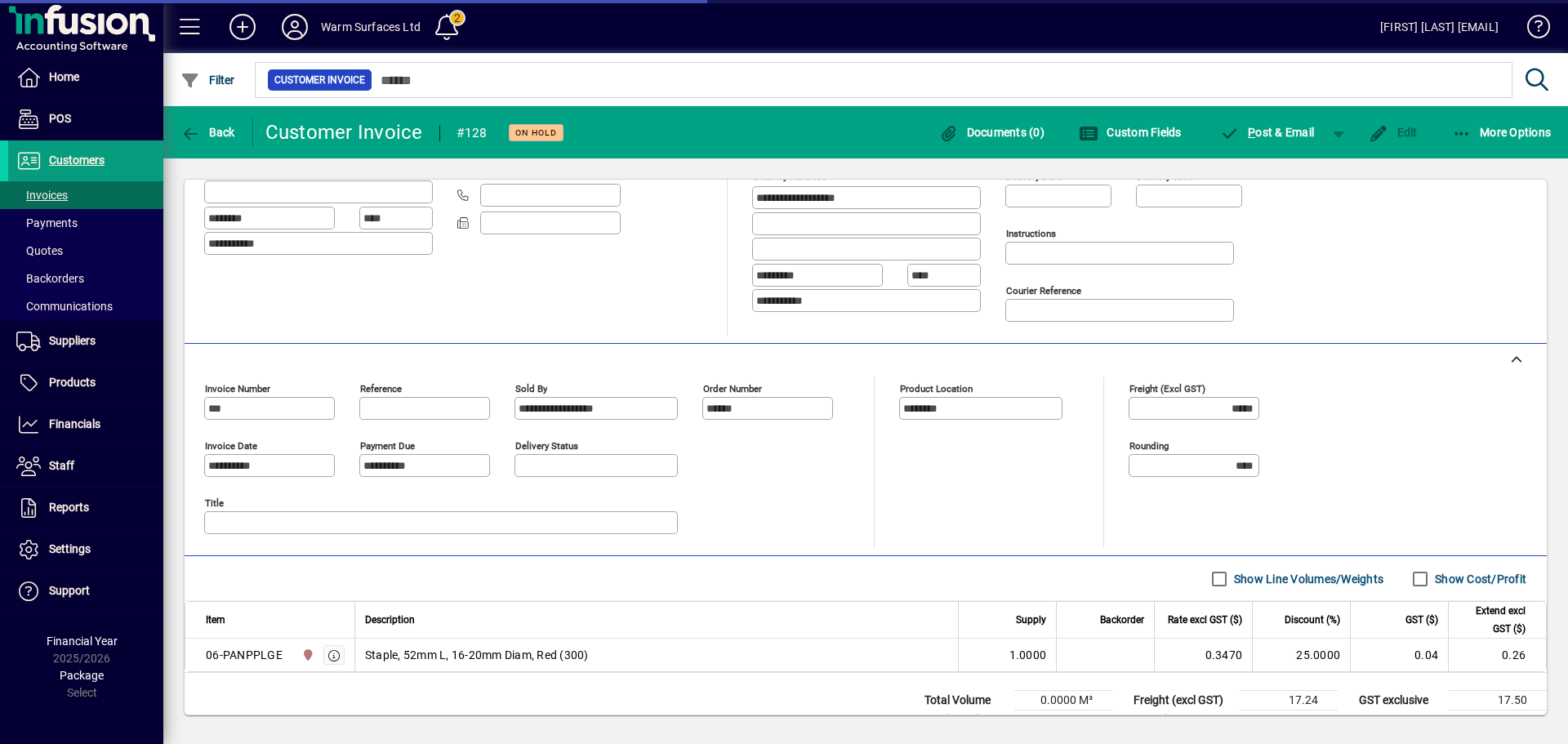scroll, scrollTop: 212, scrollLeft: 0, axis: vertical 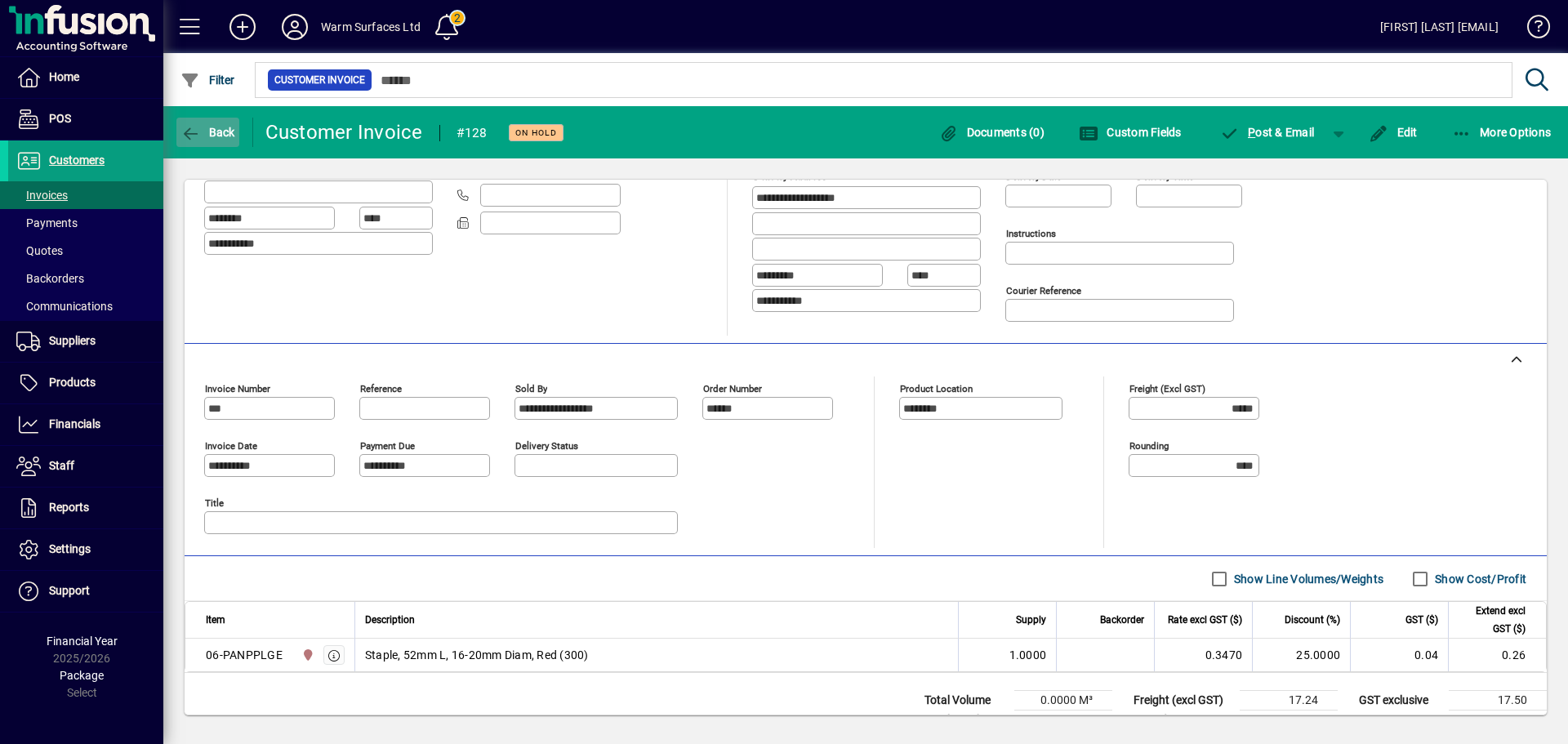 click on "Back" 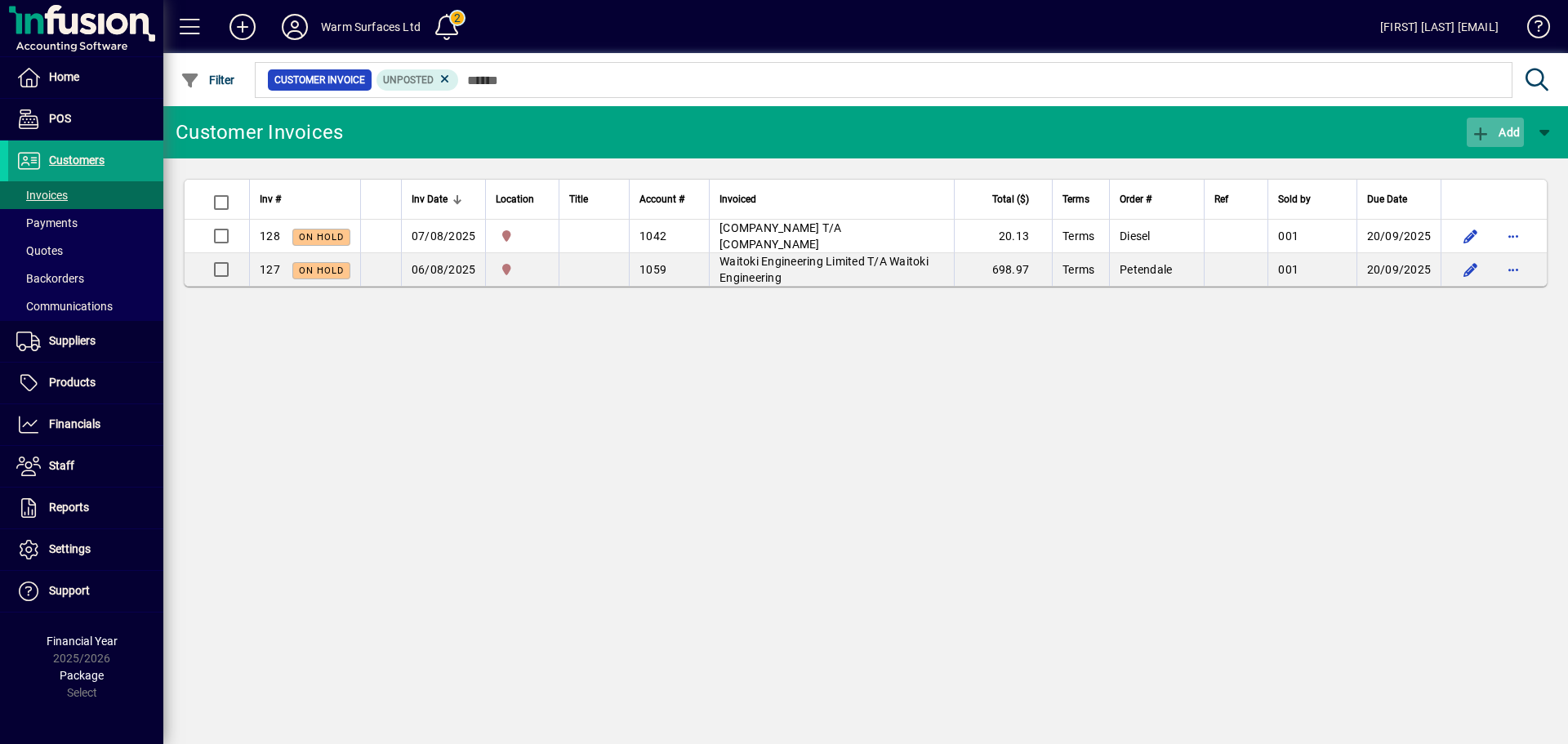 click 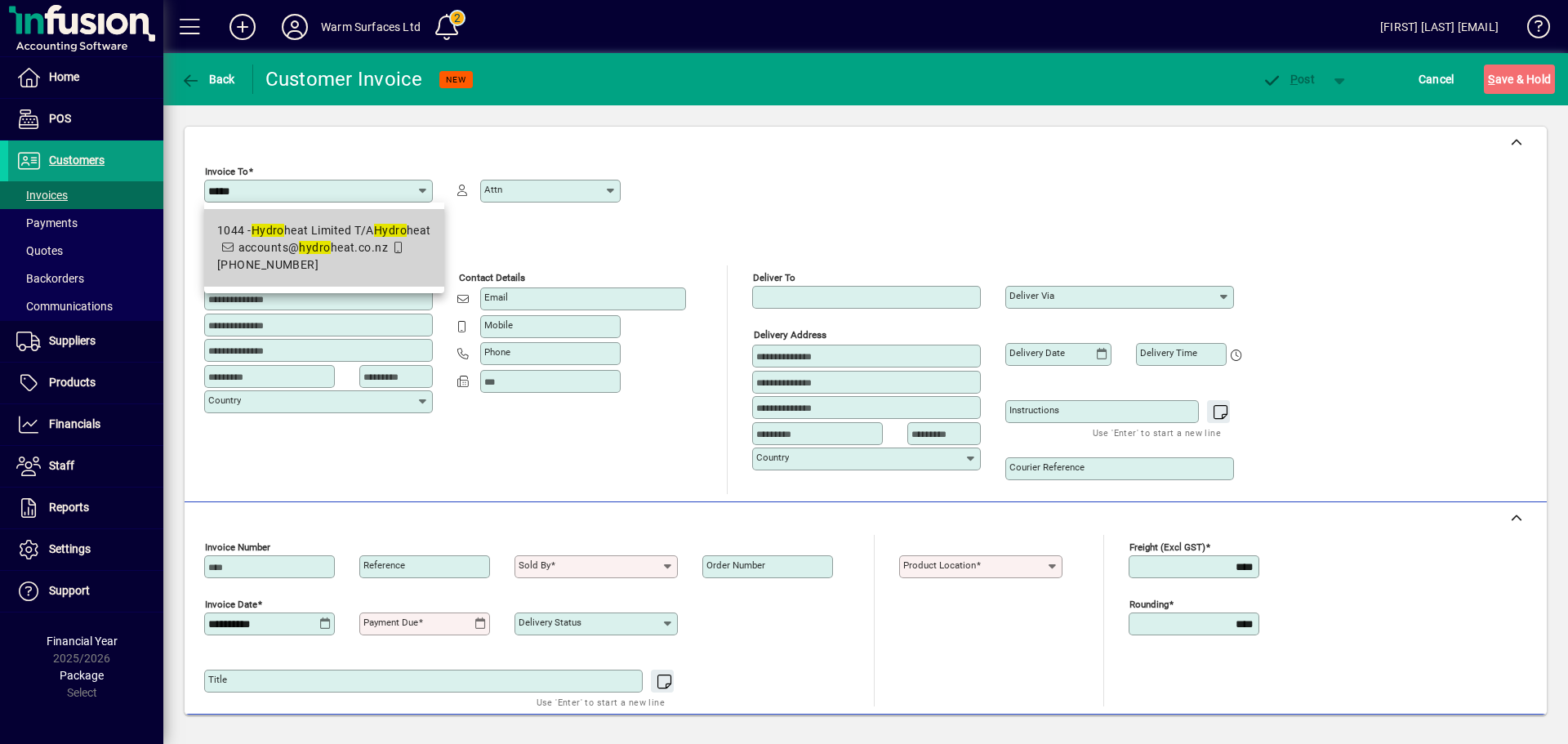 click on "1044 - [COMPANY] T/A [COMPANY] [EMAIL] [PHONE]" at bounding box center [324, 247] 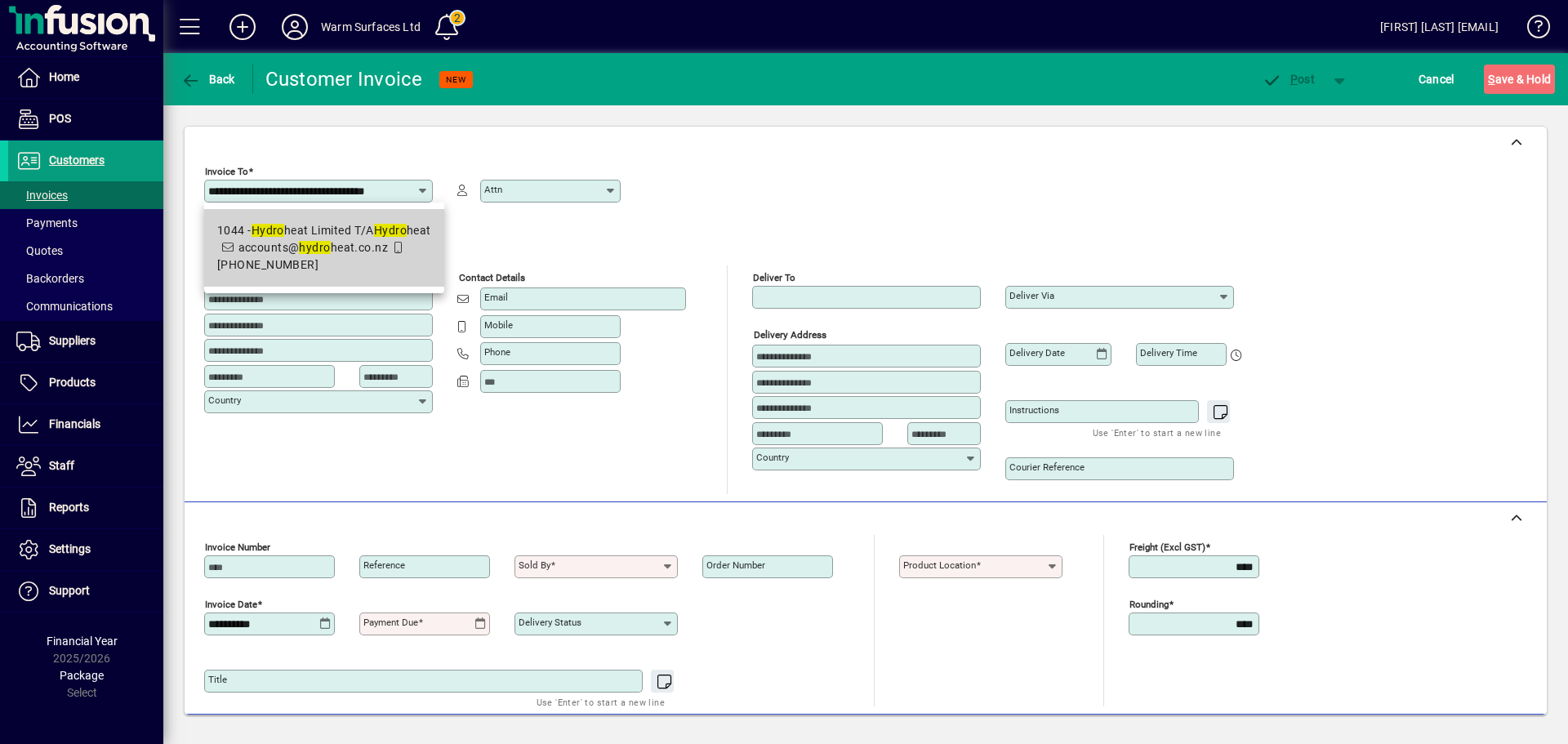 scroll, scrollTop: 0, scrollLeft: 0, axis: both 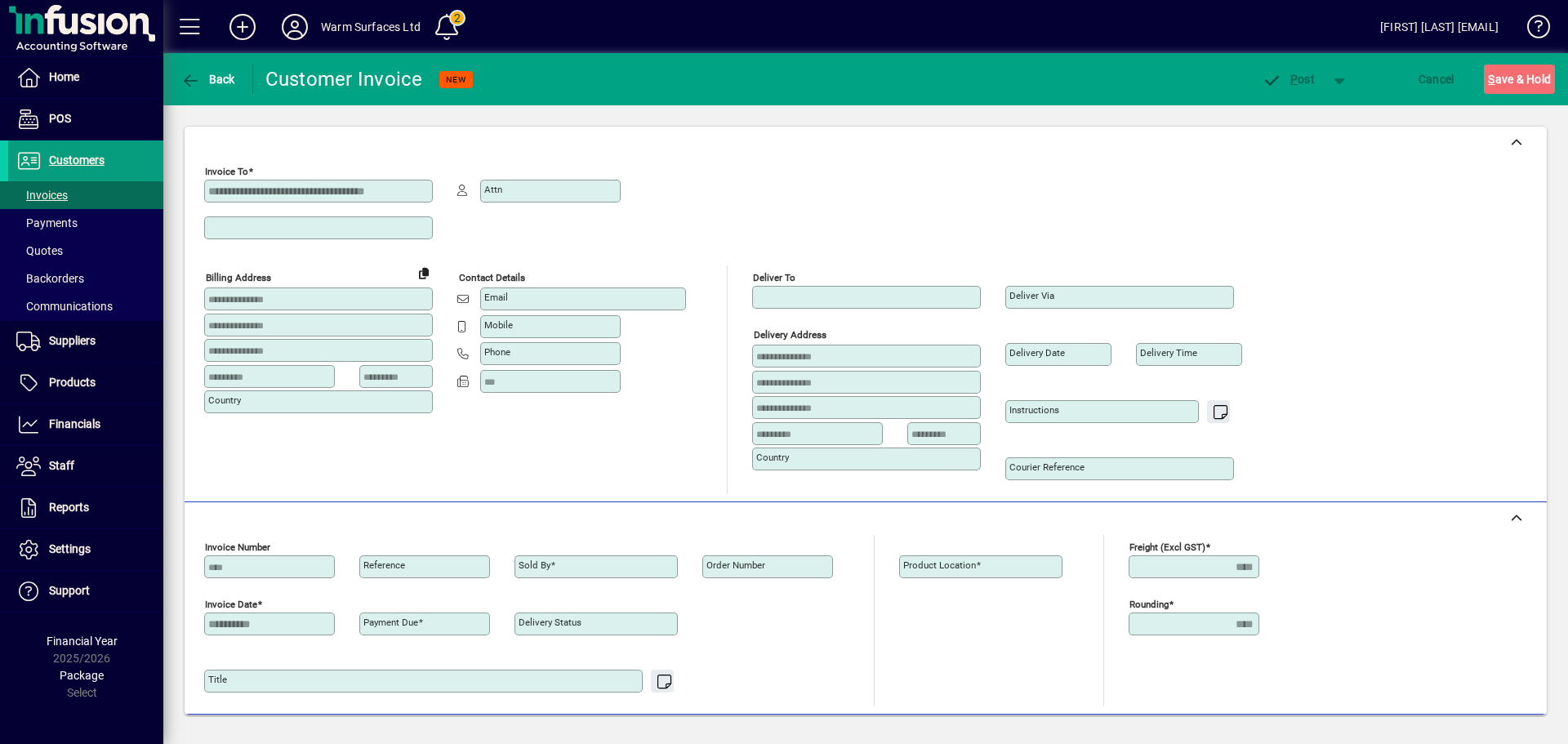 type on "**********" 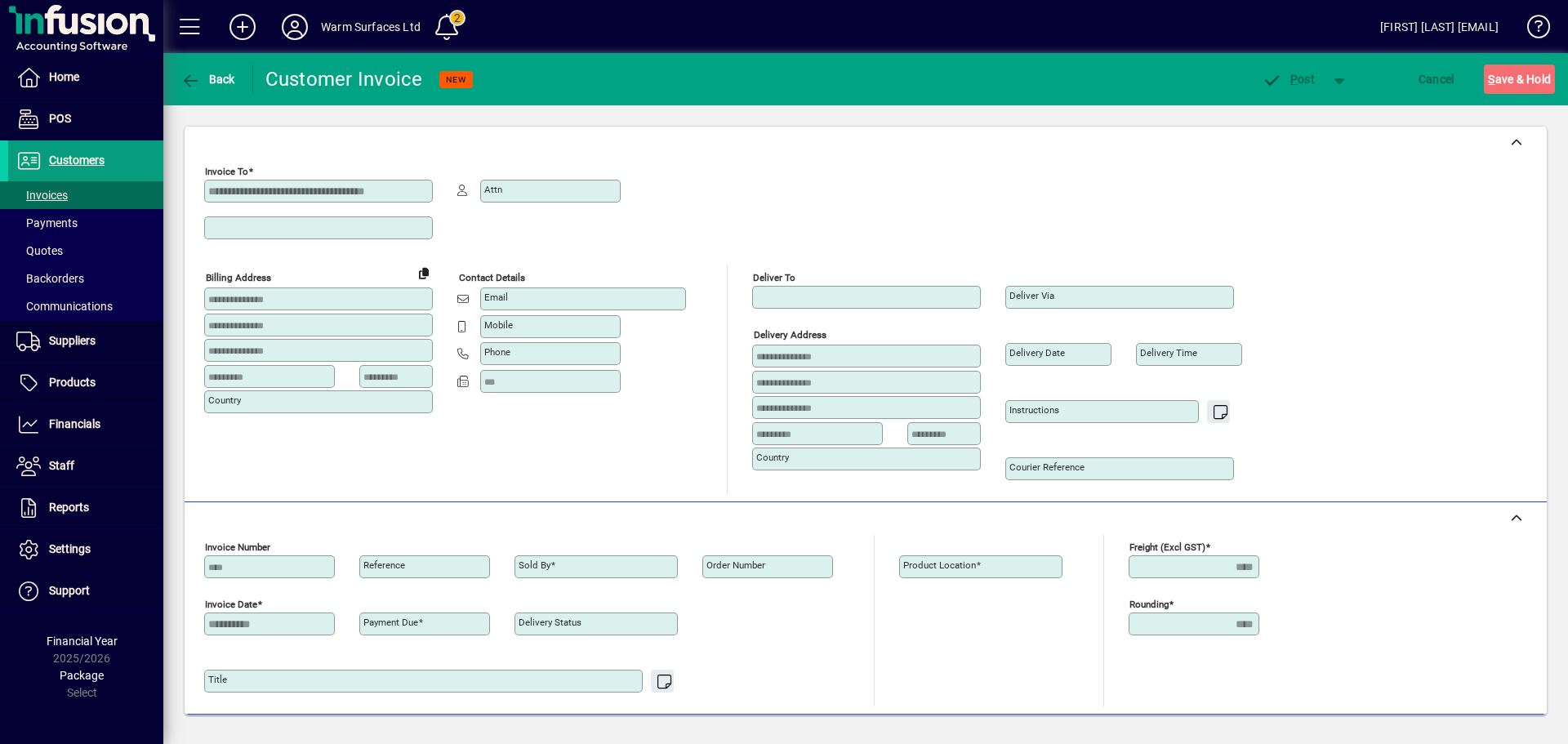 type on "******" 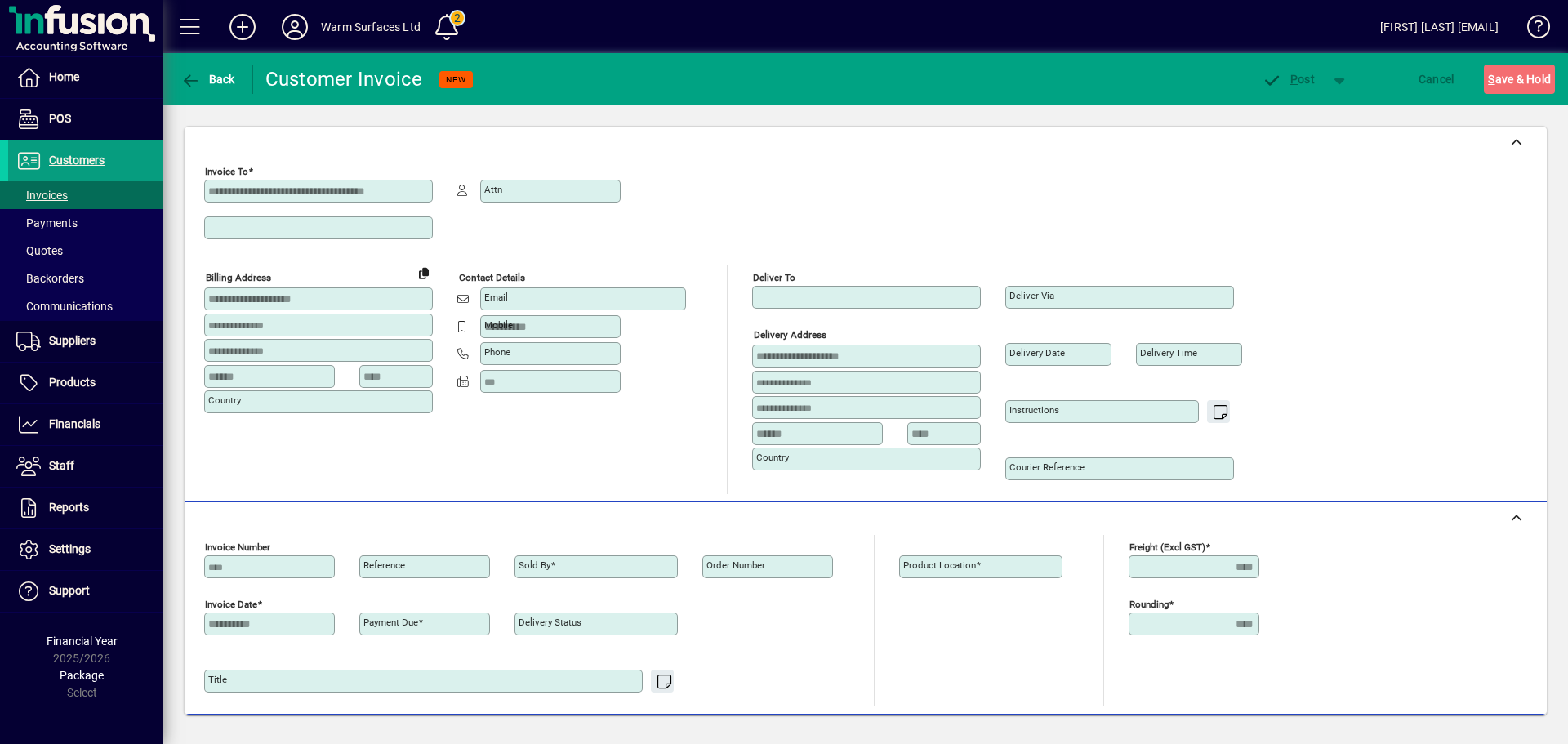 type on "**********" 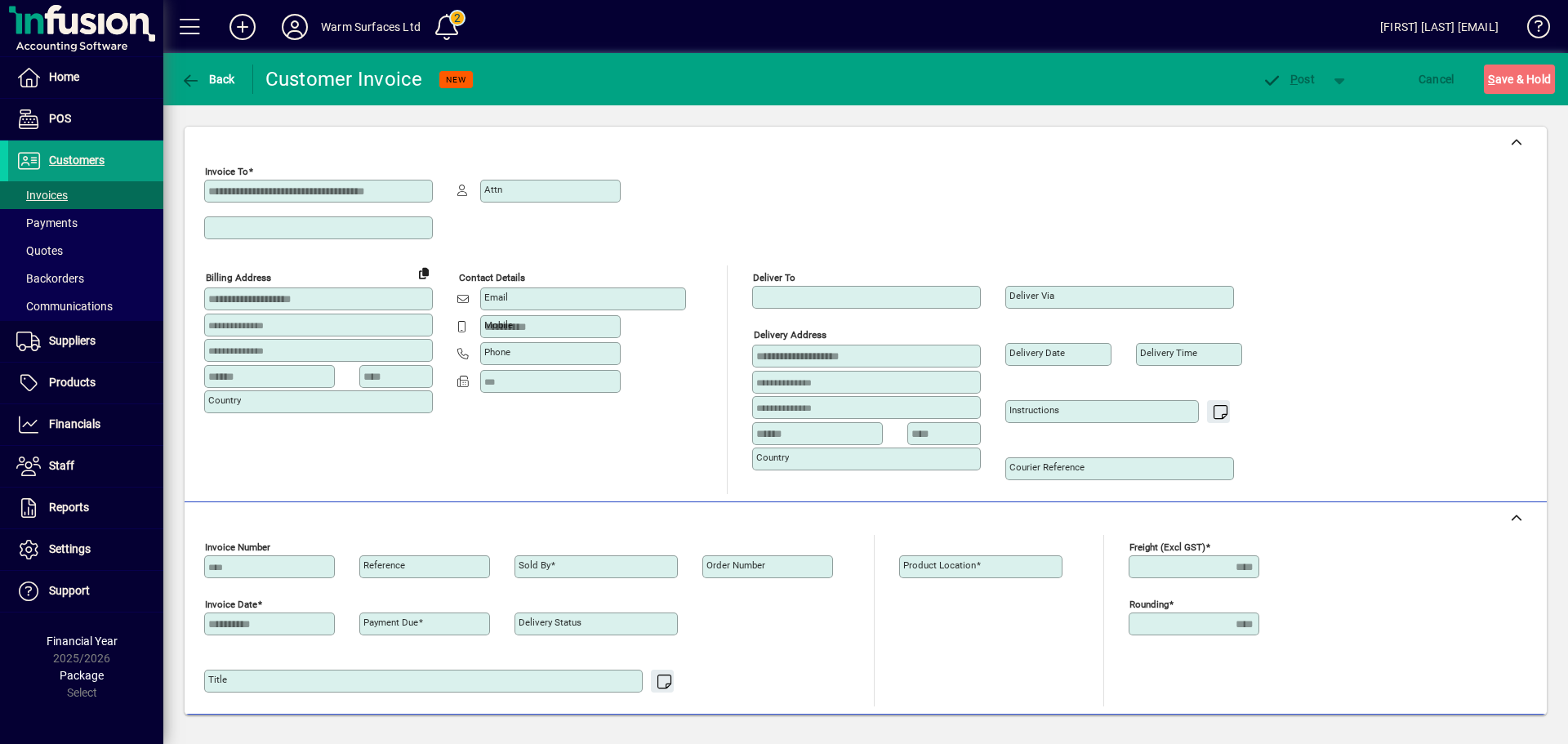 type on "**********" 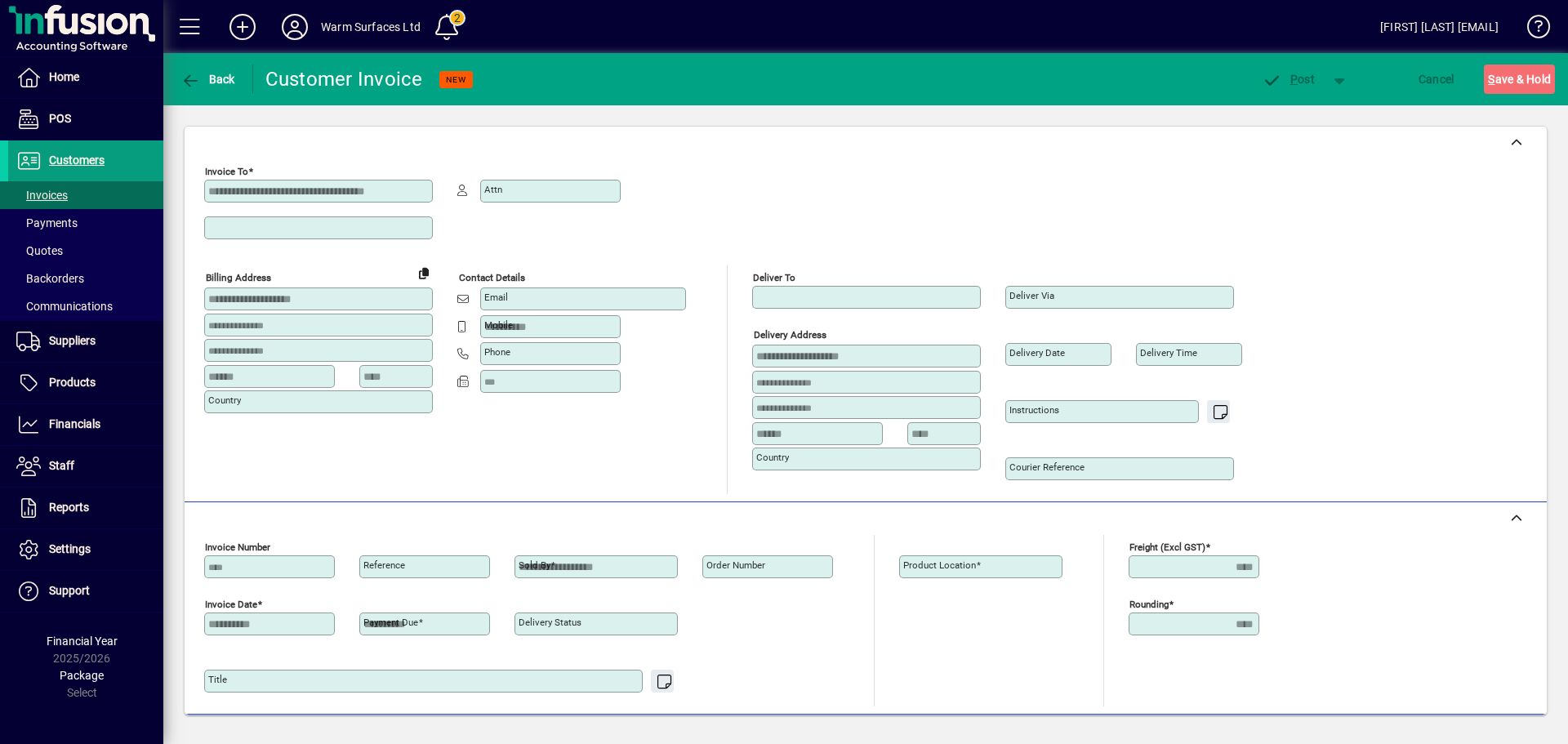 type on "**********" 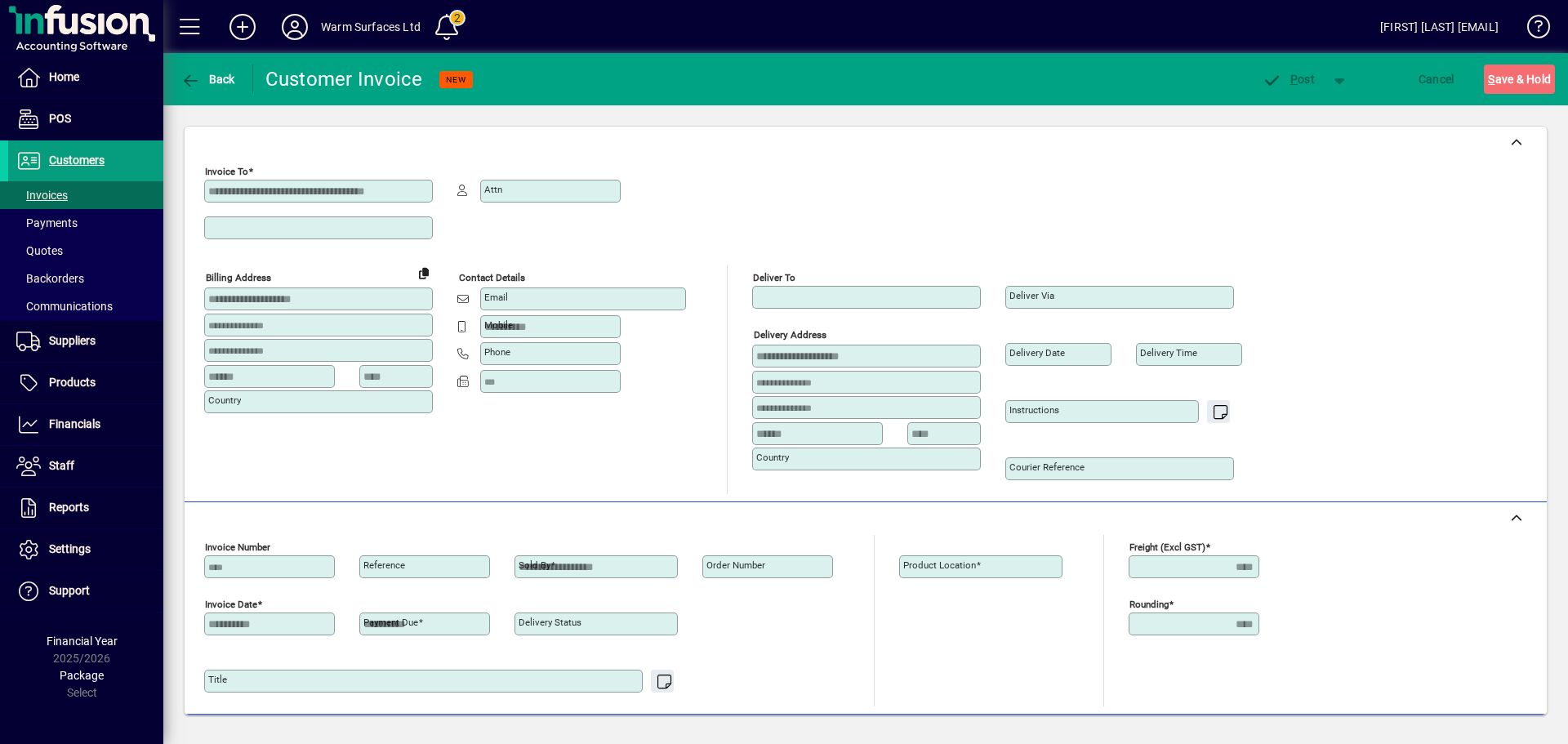 type on "**********" 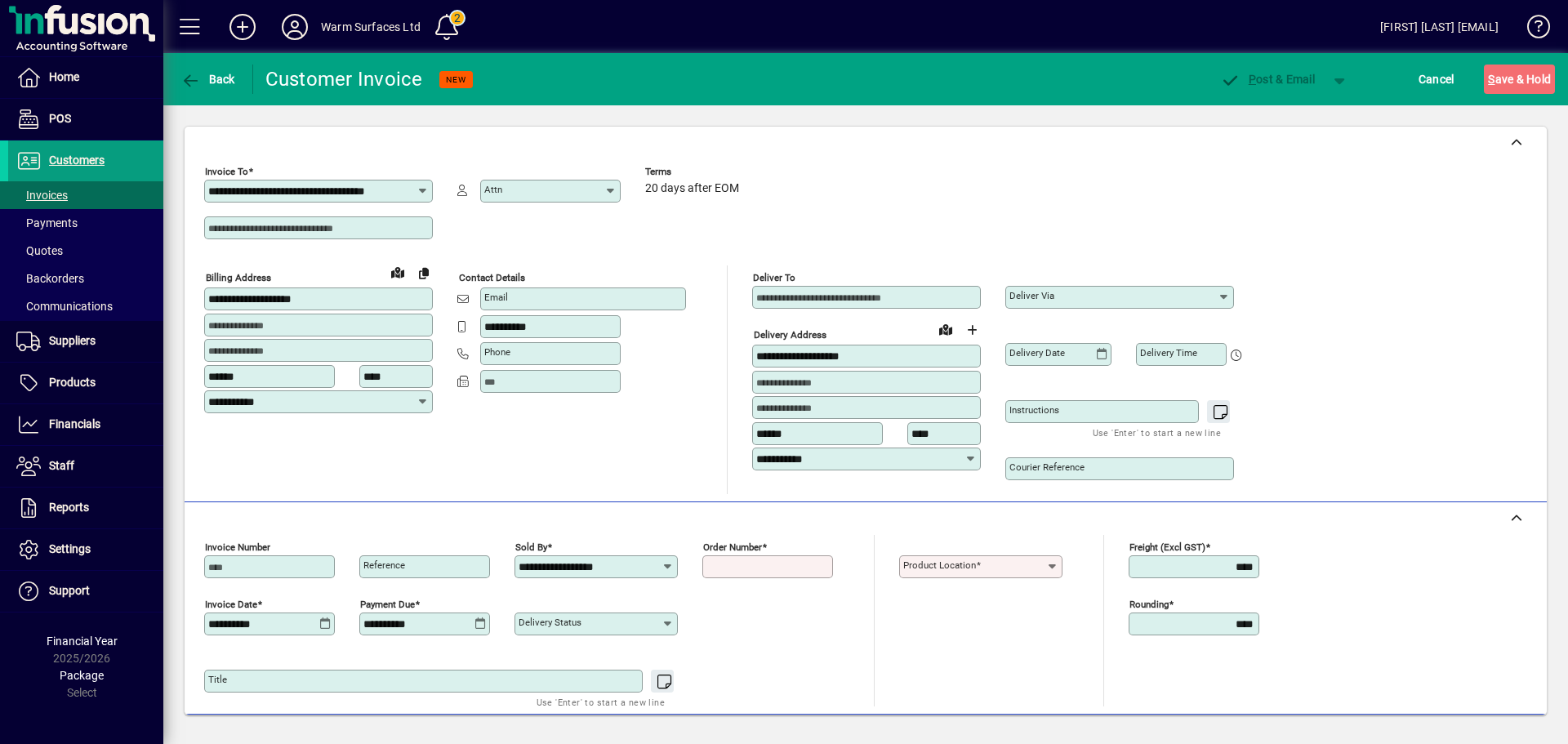 click on "Order number" at bounding box center [769, 567] 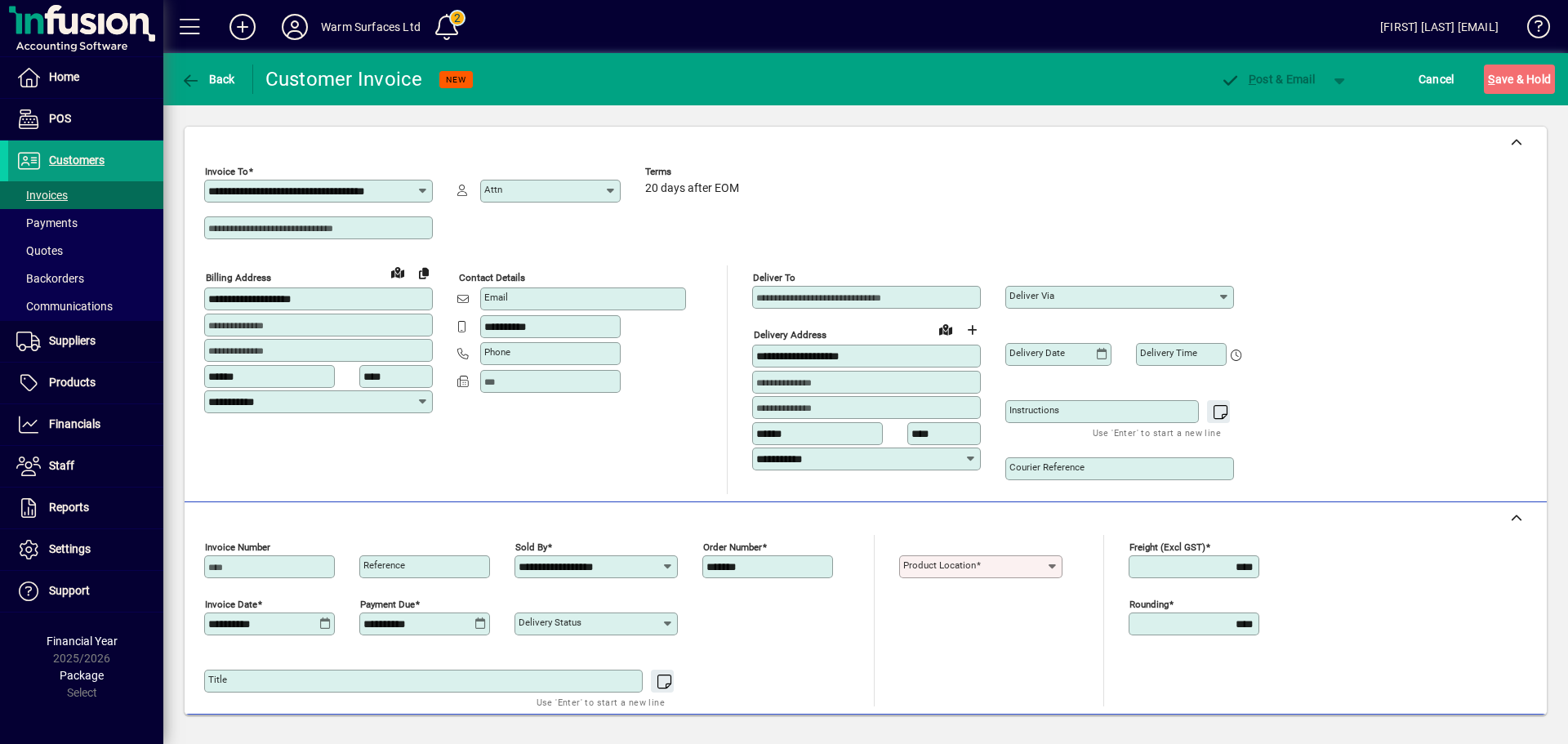 type on "*******" 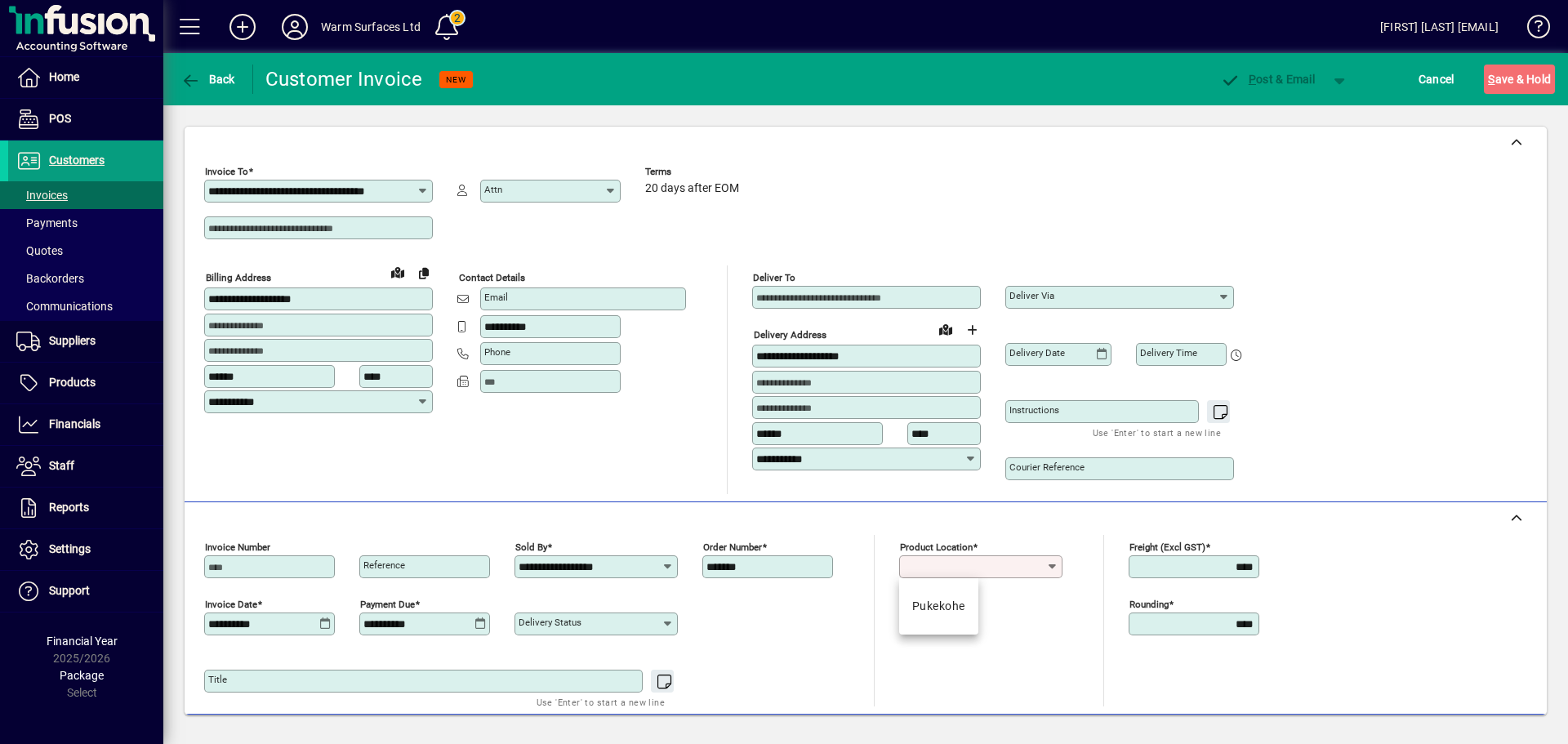 click on "Product location" at bounding box center [974, 567] 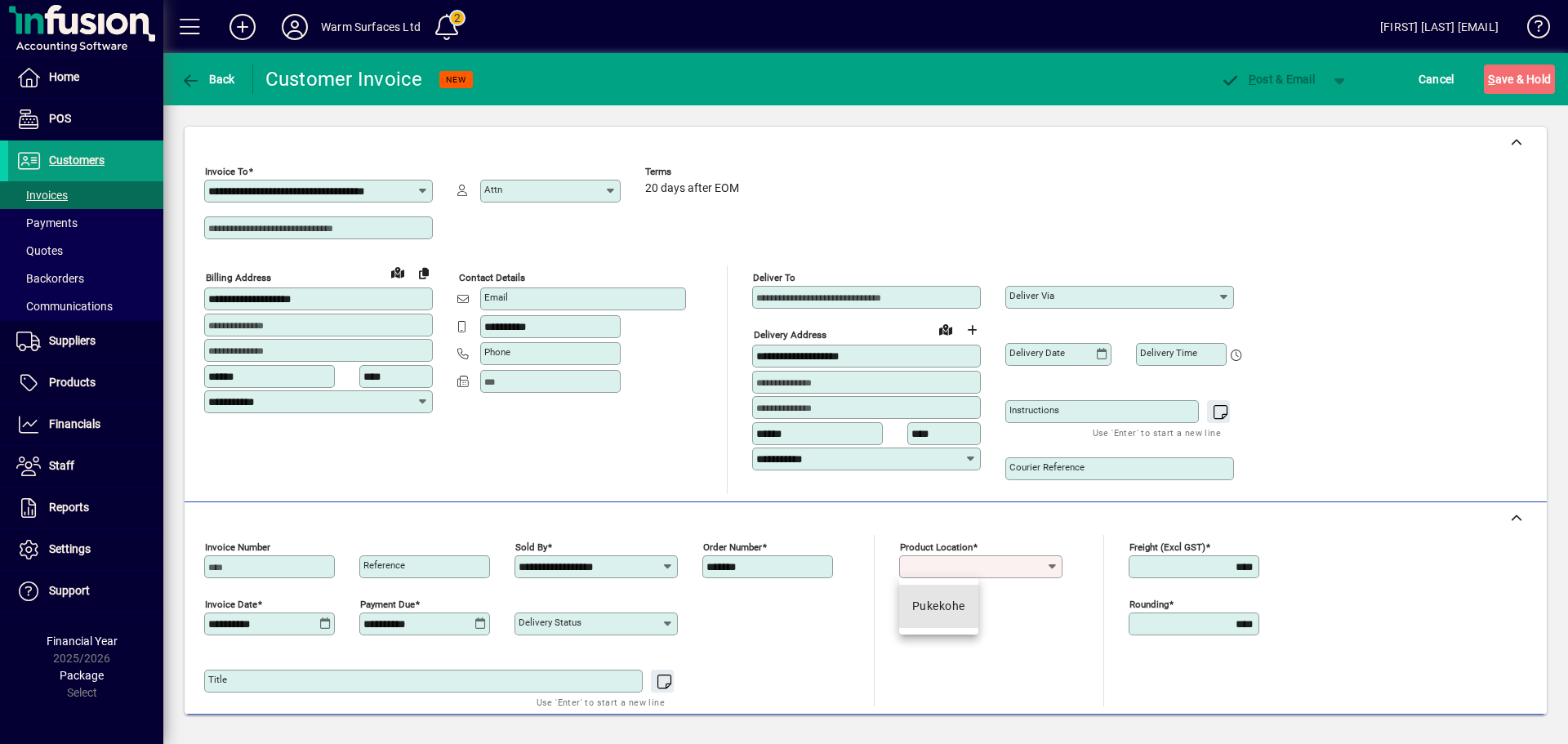 drag, startPoint x: 920, startPoint y: 606, endPoint x: 1125, endPoint y: 603, distance: 205.022 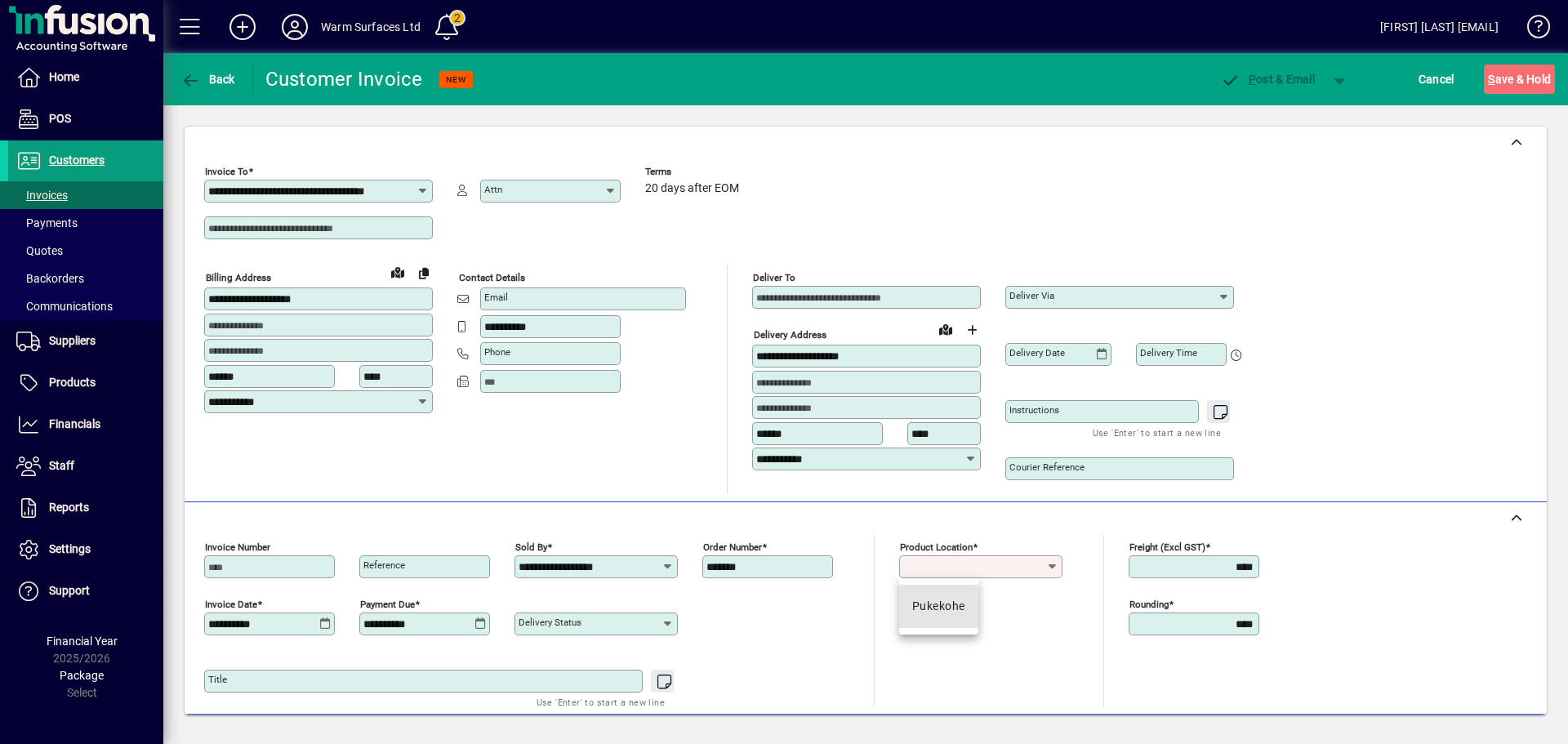 click on "Pukekohe" at bounding box center (938, 606) 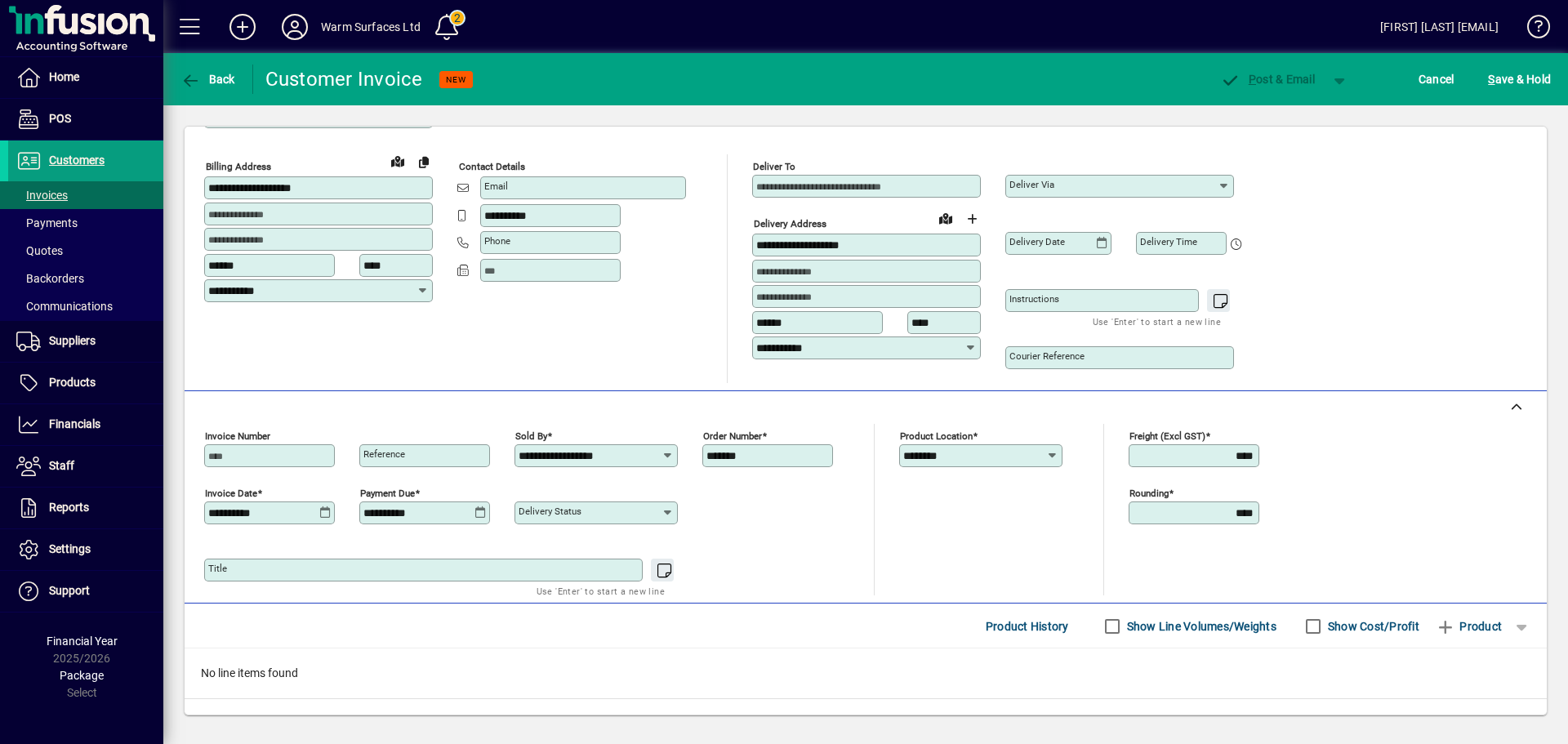 scroll, scrollTop: 108, scrollLeft: 0, axis: vertical 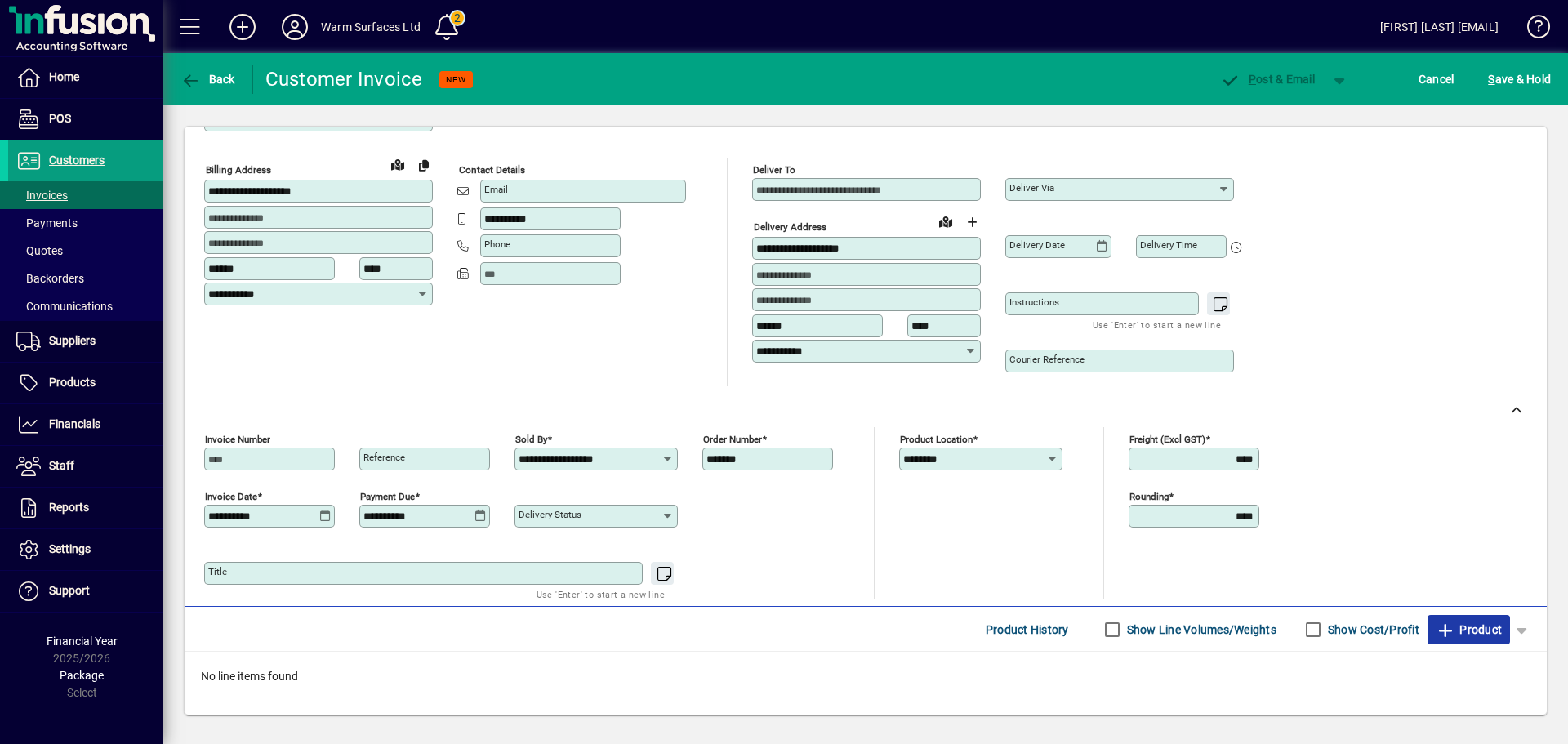 click on "Product" 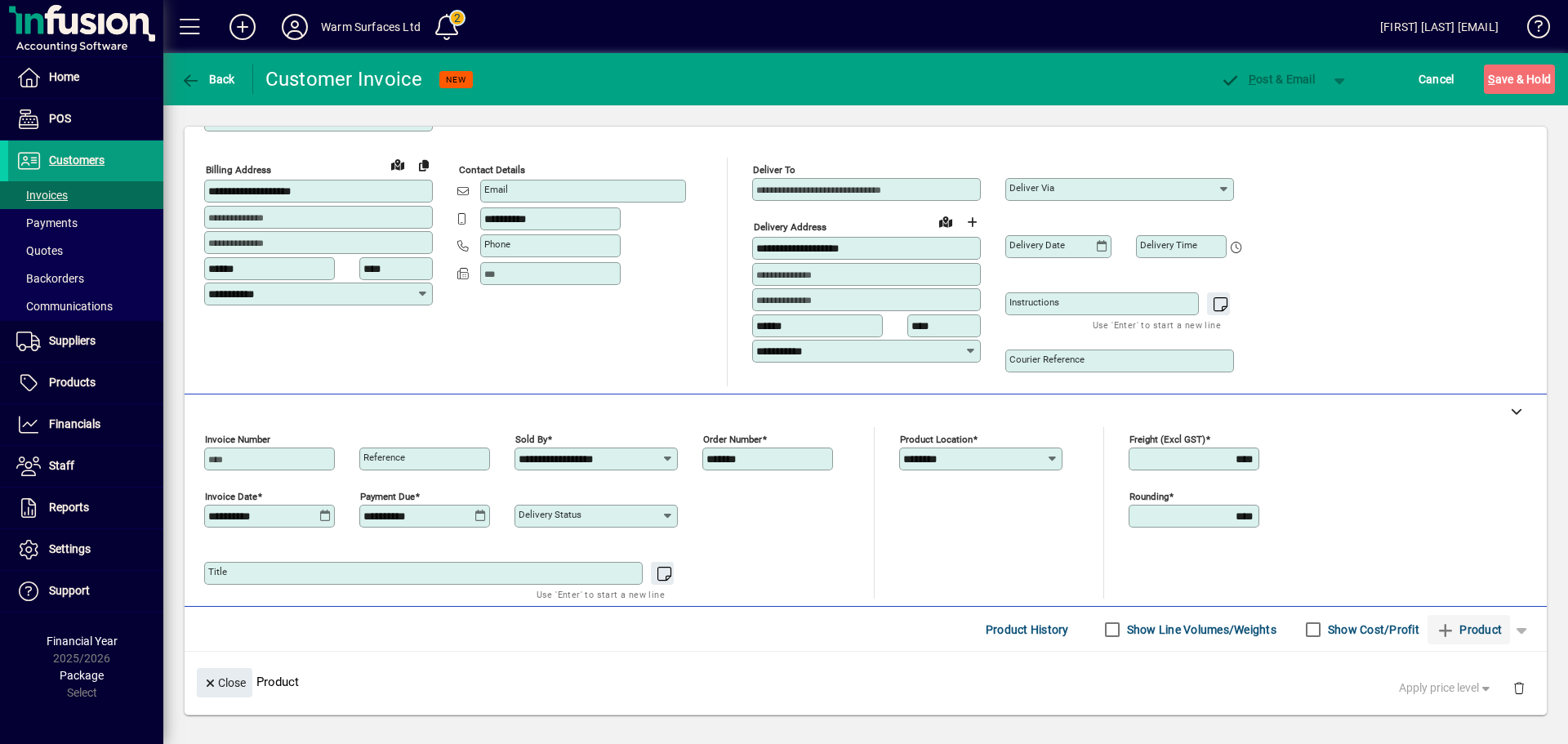 scroll, scrollTop: 0, scrollLeft: 0, axis: both 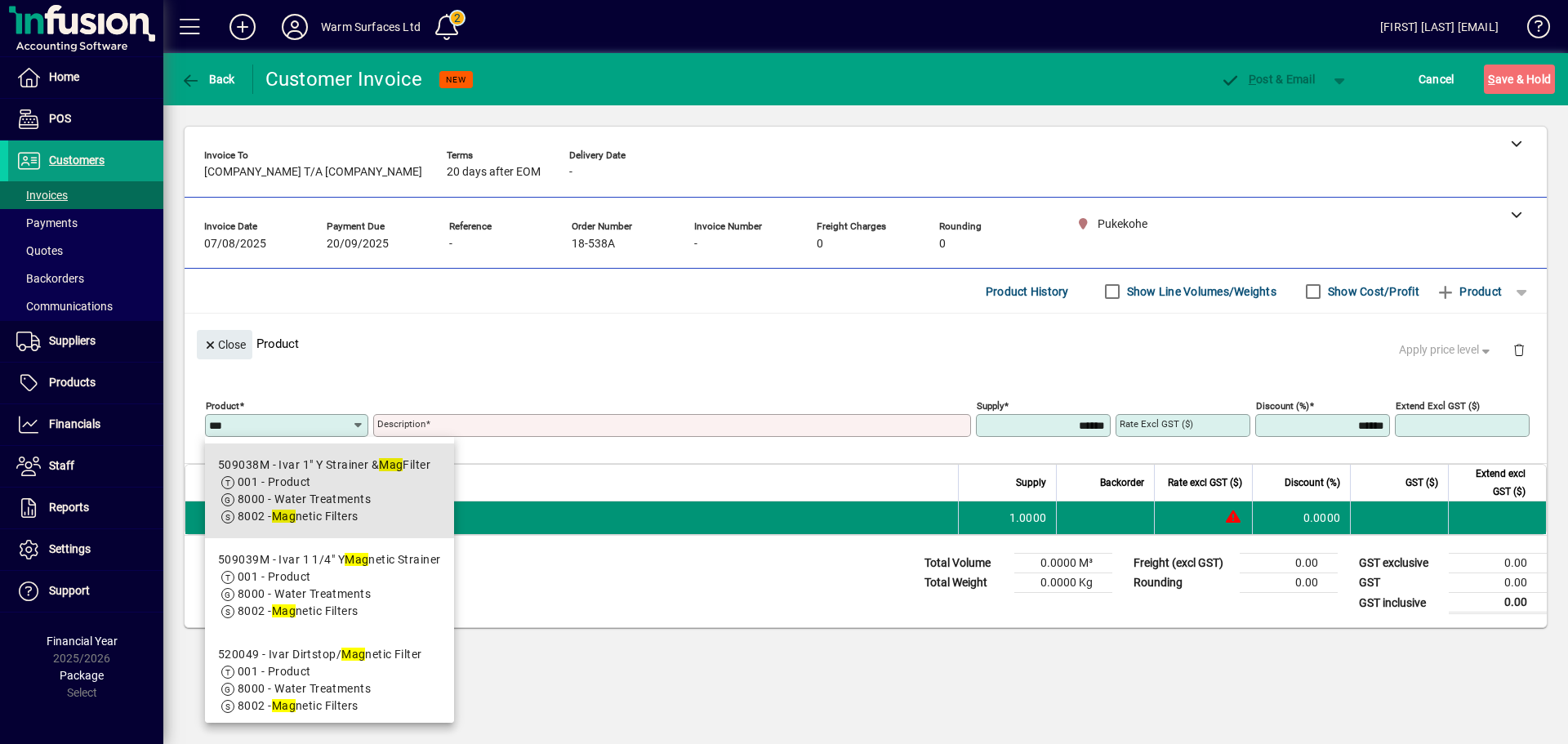 click on "8002 -  Mag netic Filters" at bounding box center (324, 516) 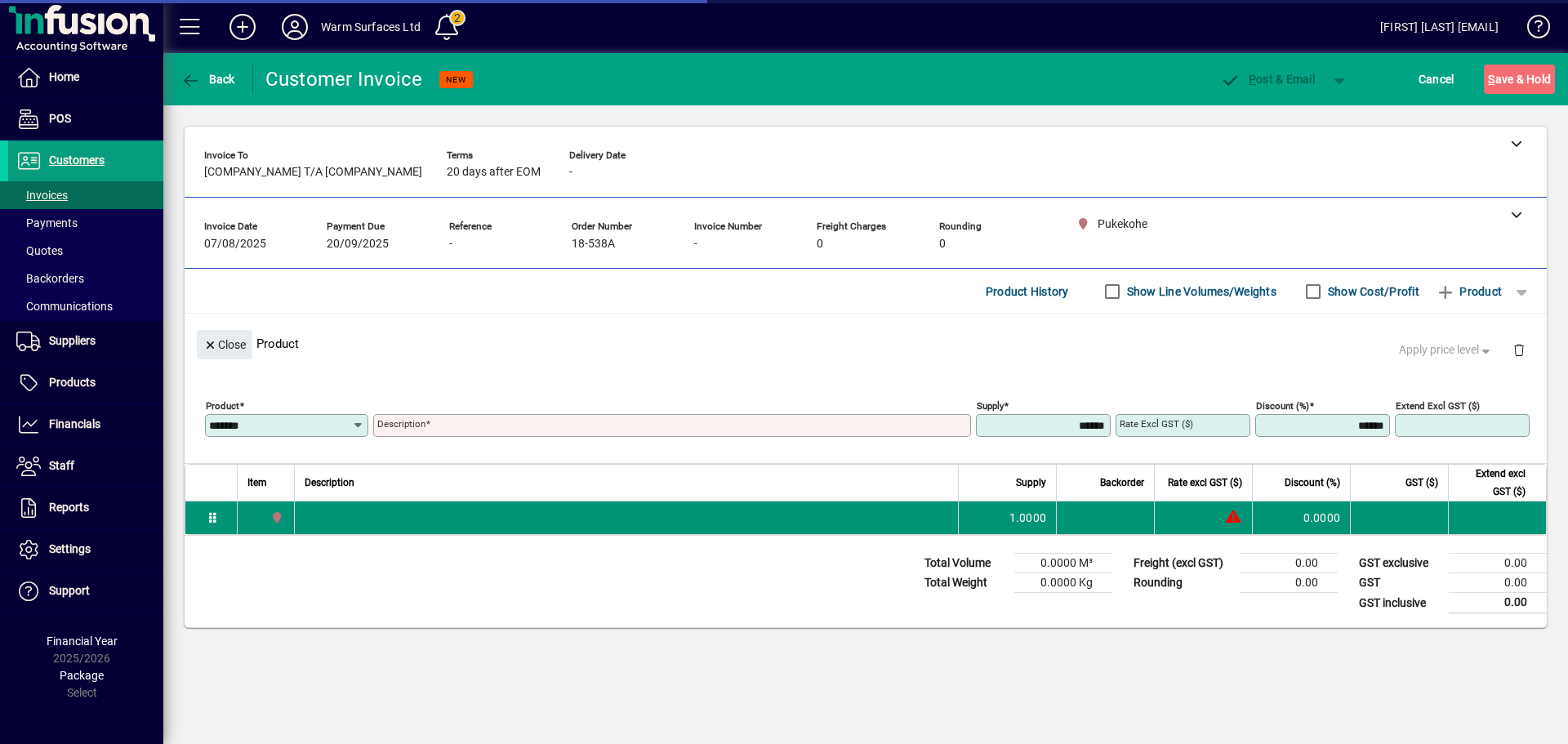 type on "**********" 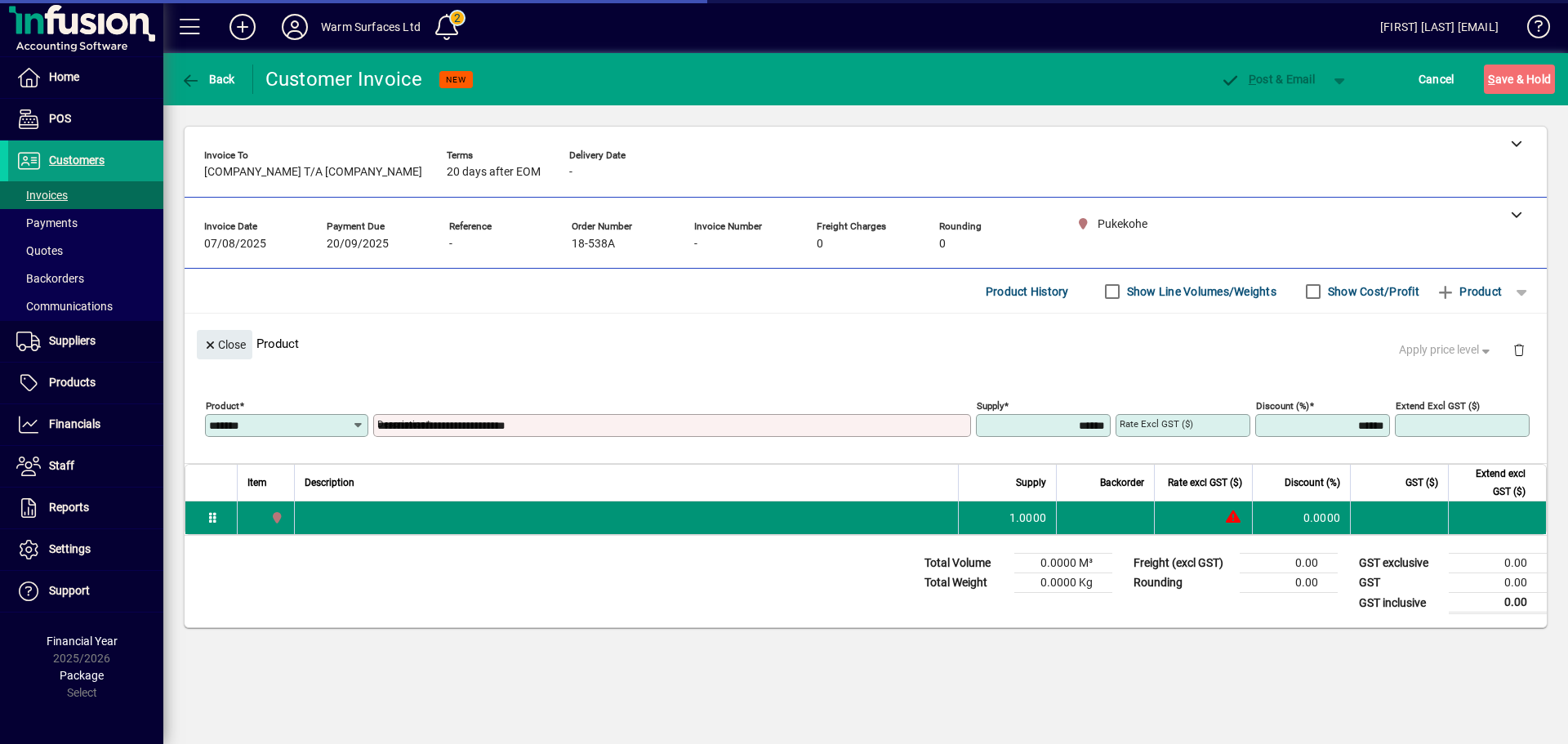 type on "*******" 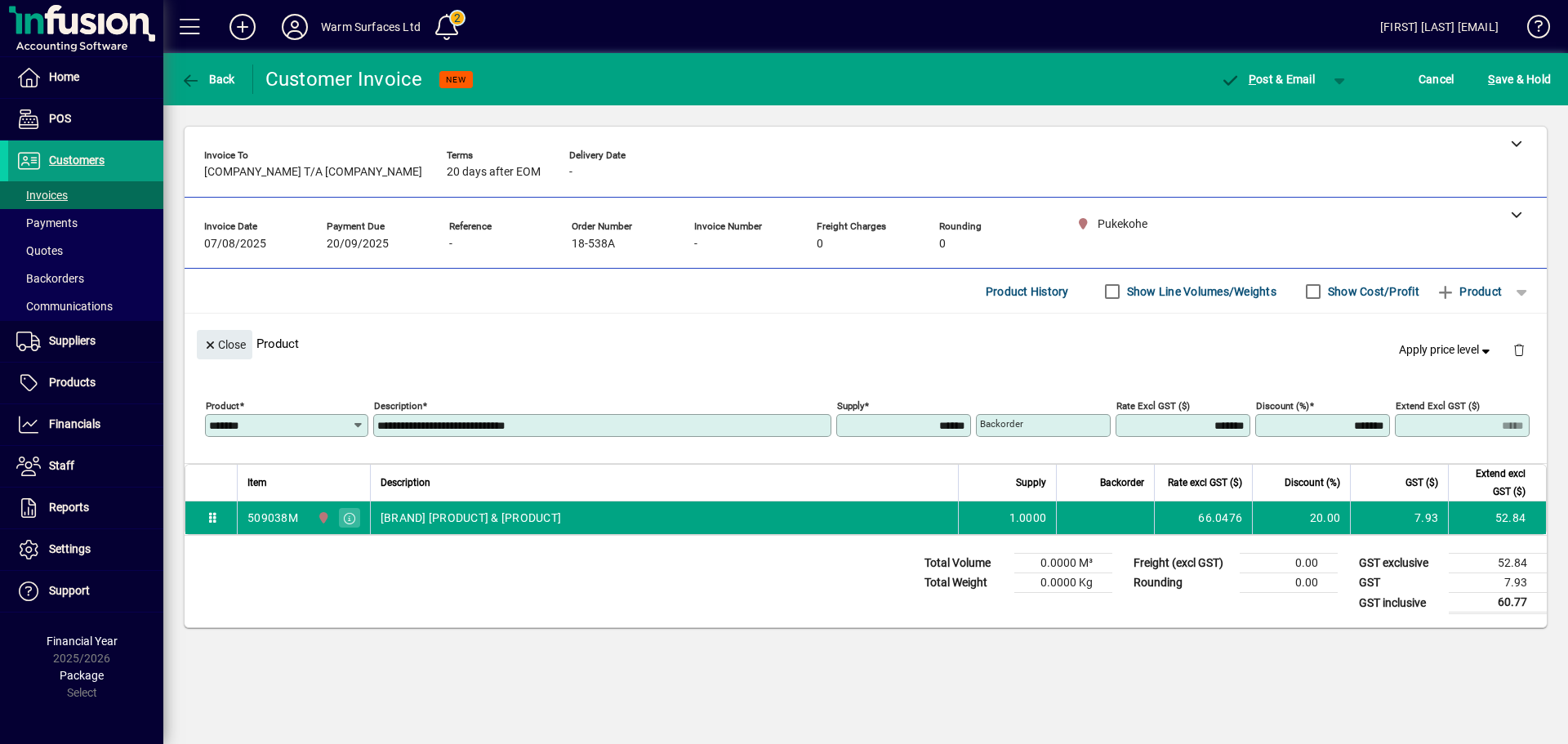 drag, startPoint x: 504, startPoint y: 426, endPoint x: 543, endPoint y: 425, distance: 39.012818 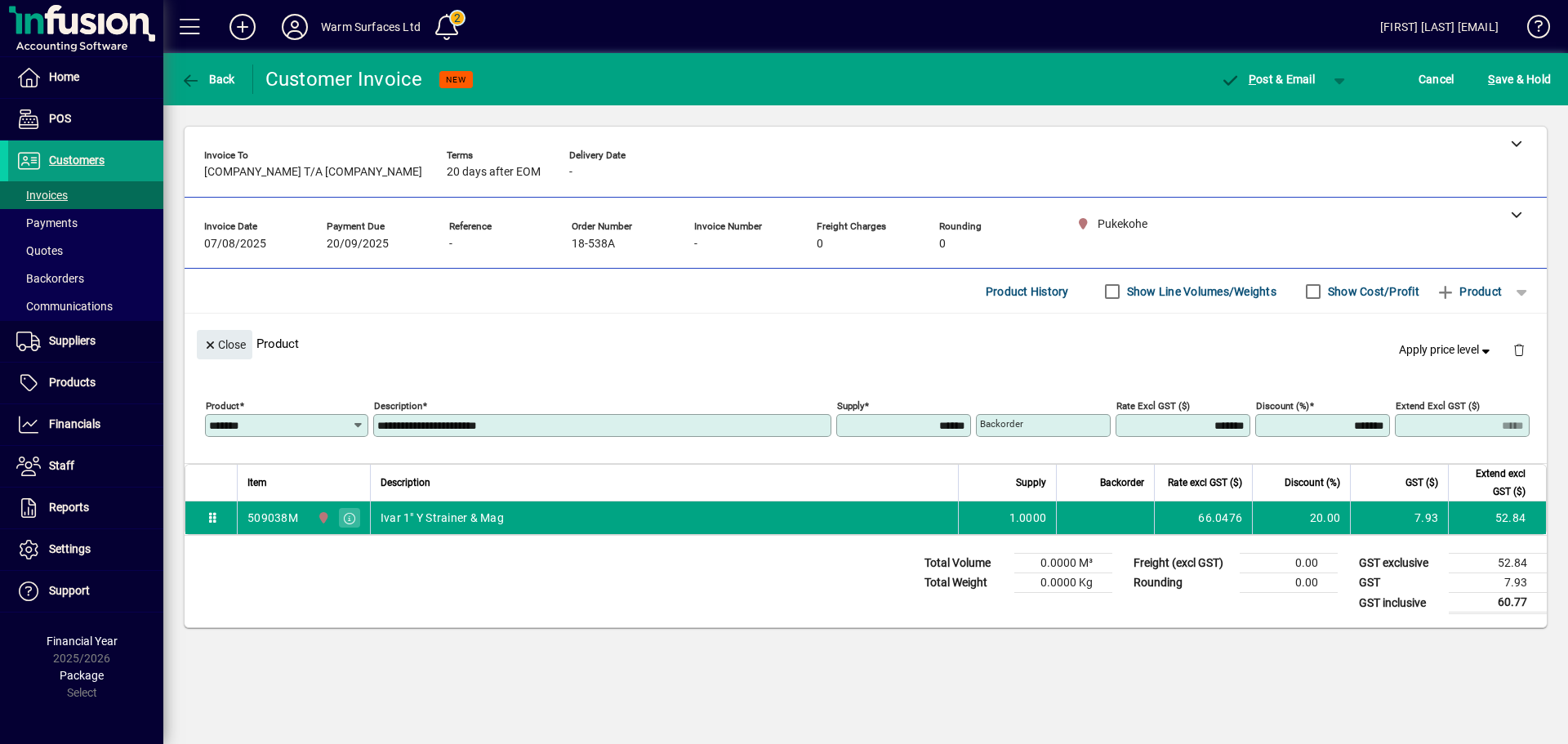 type on "**********" 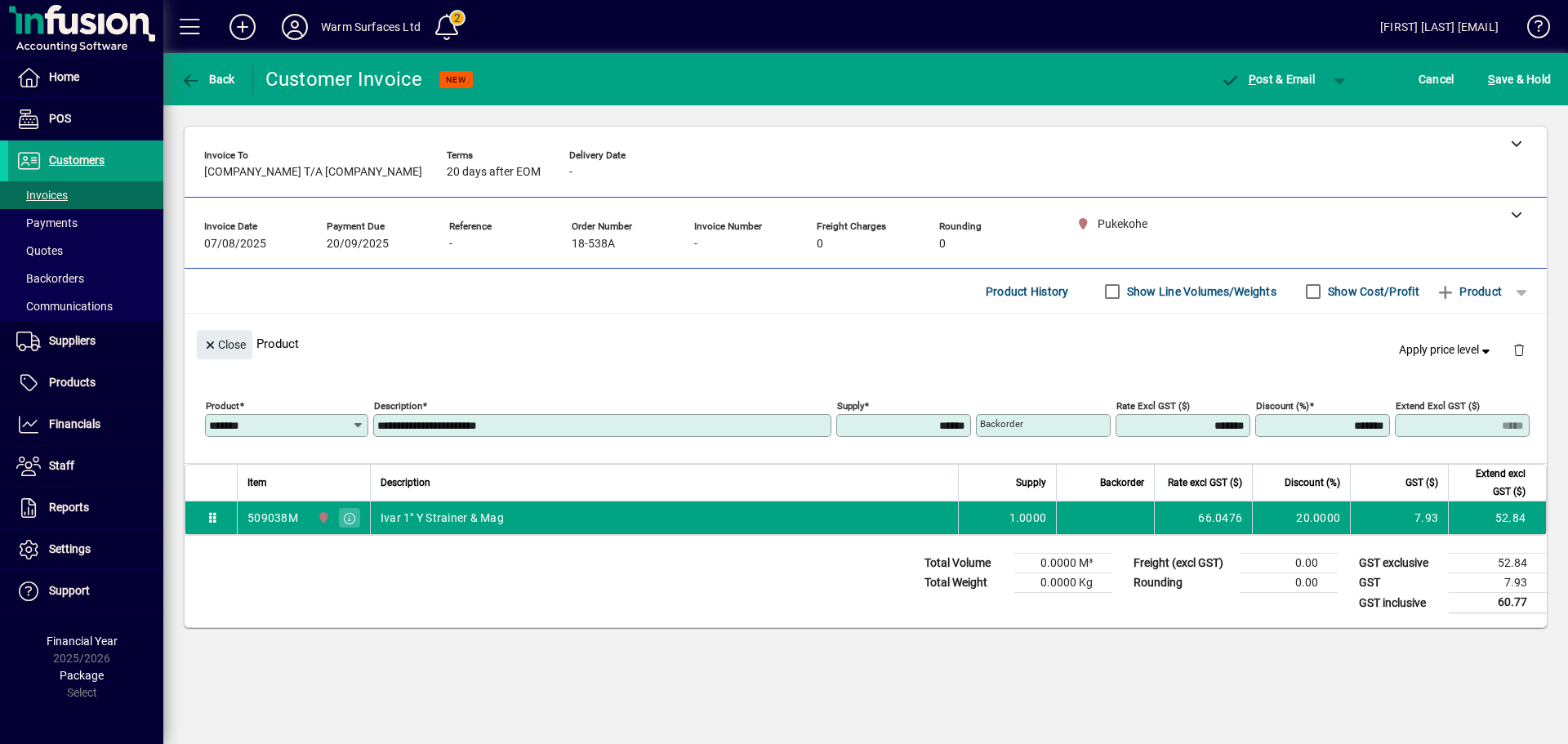 click on "*******" at bounding box center [1324, 425] 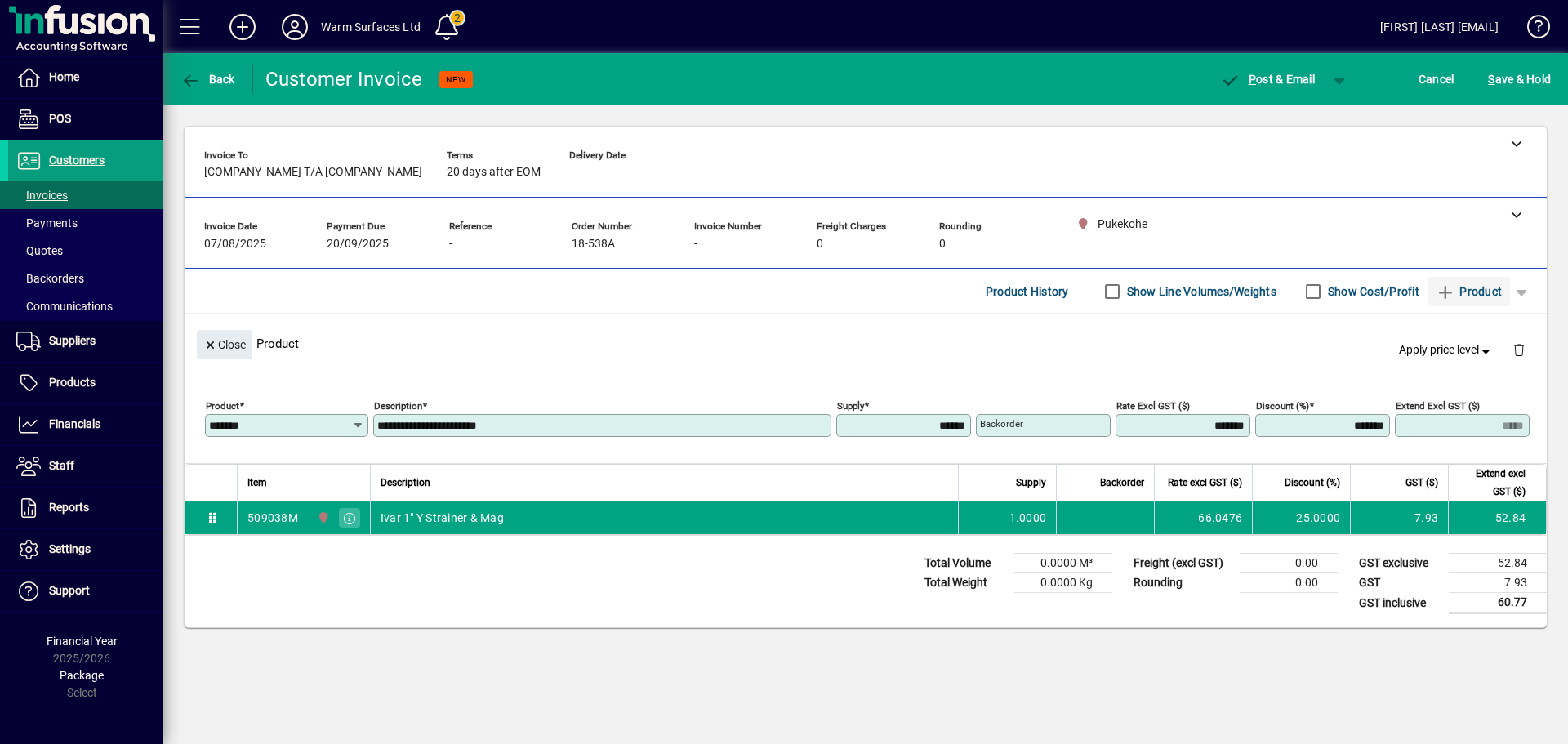 type on "*******" 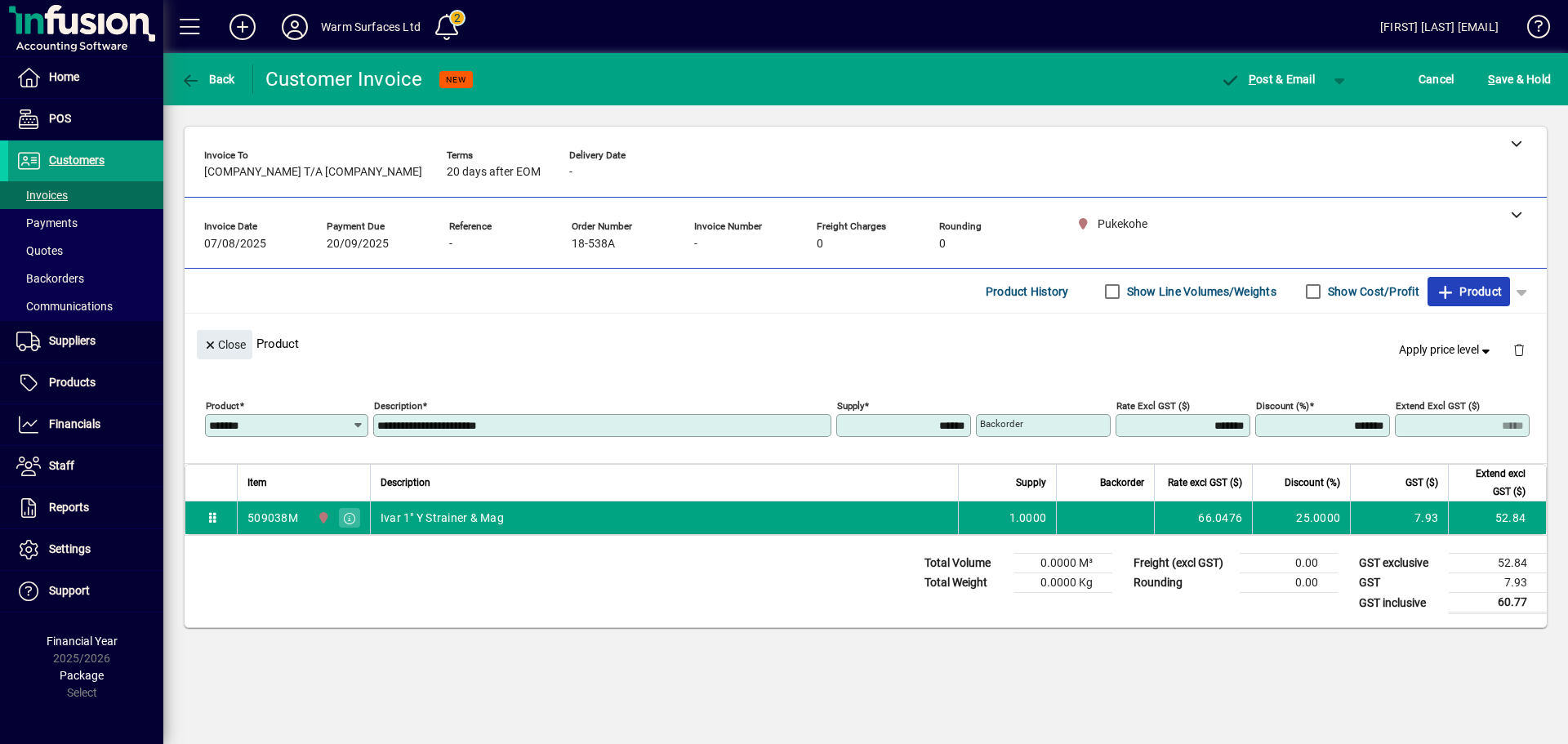 type on "*****" 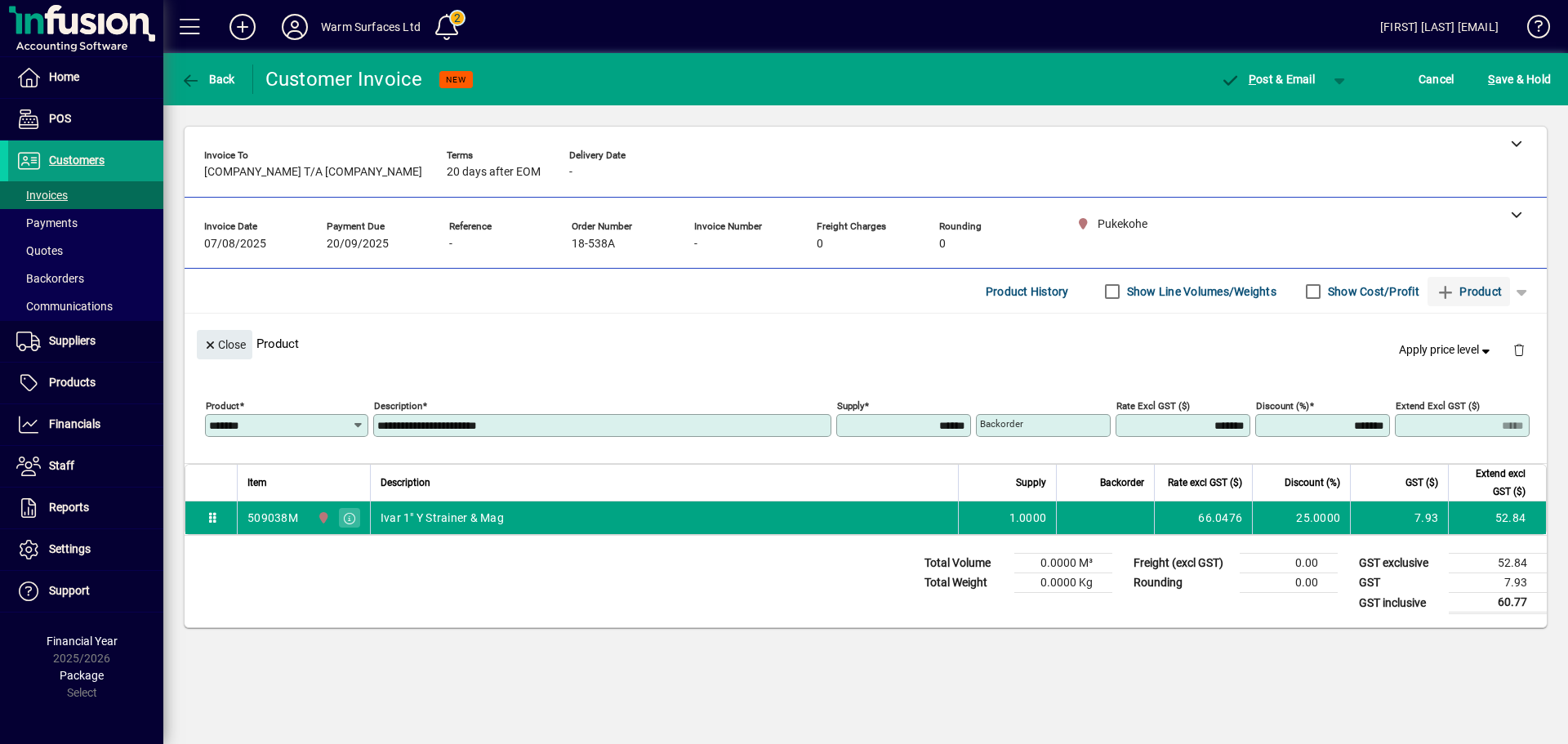 type 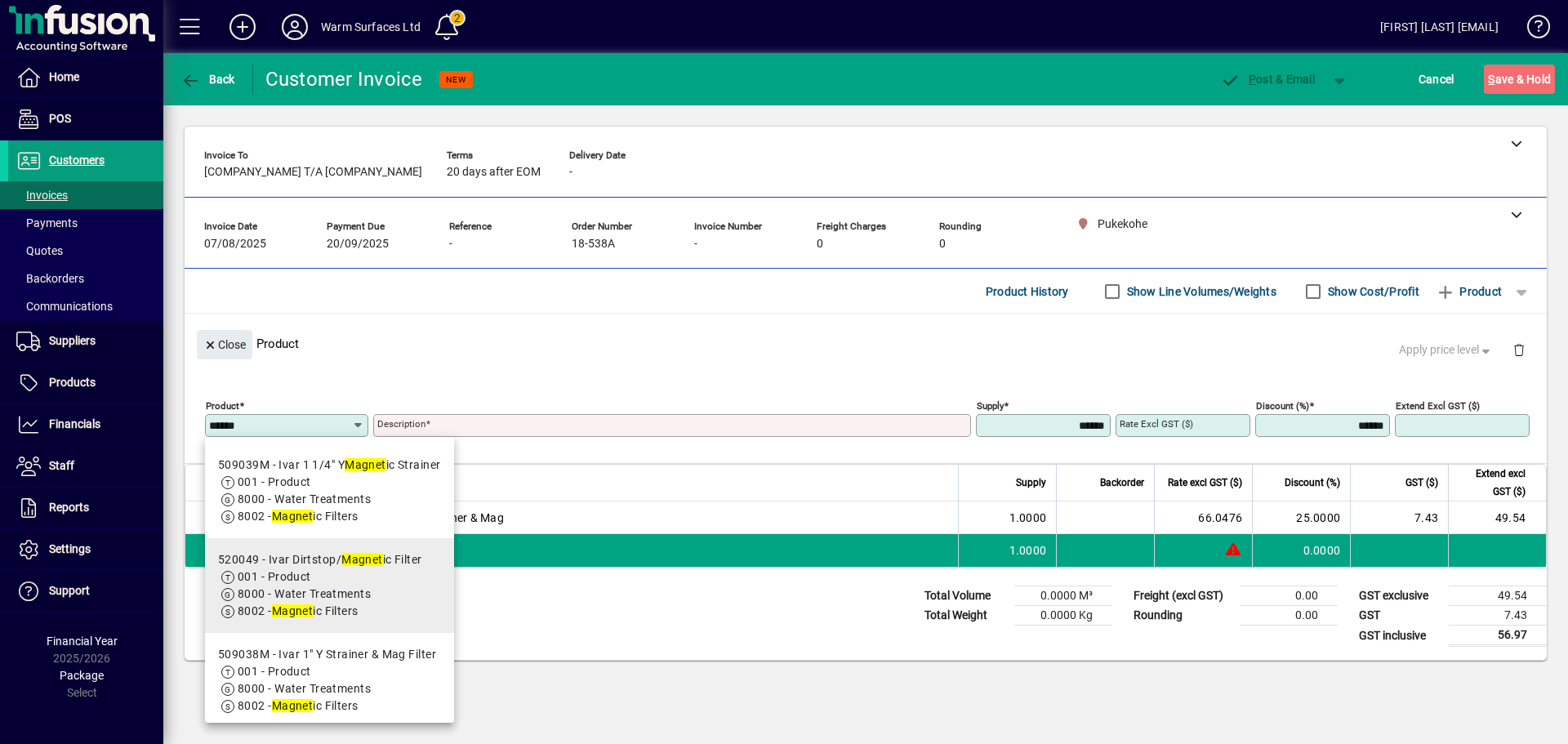 click on "520049 - Ivar Dirtstop/  Magnet ic Filter" at bounding box center (320, 559) 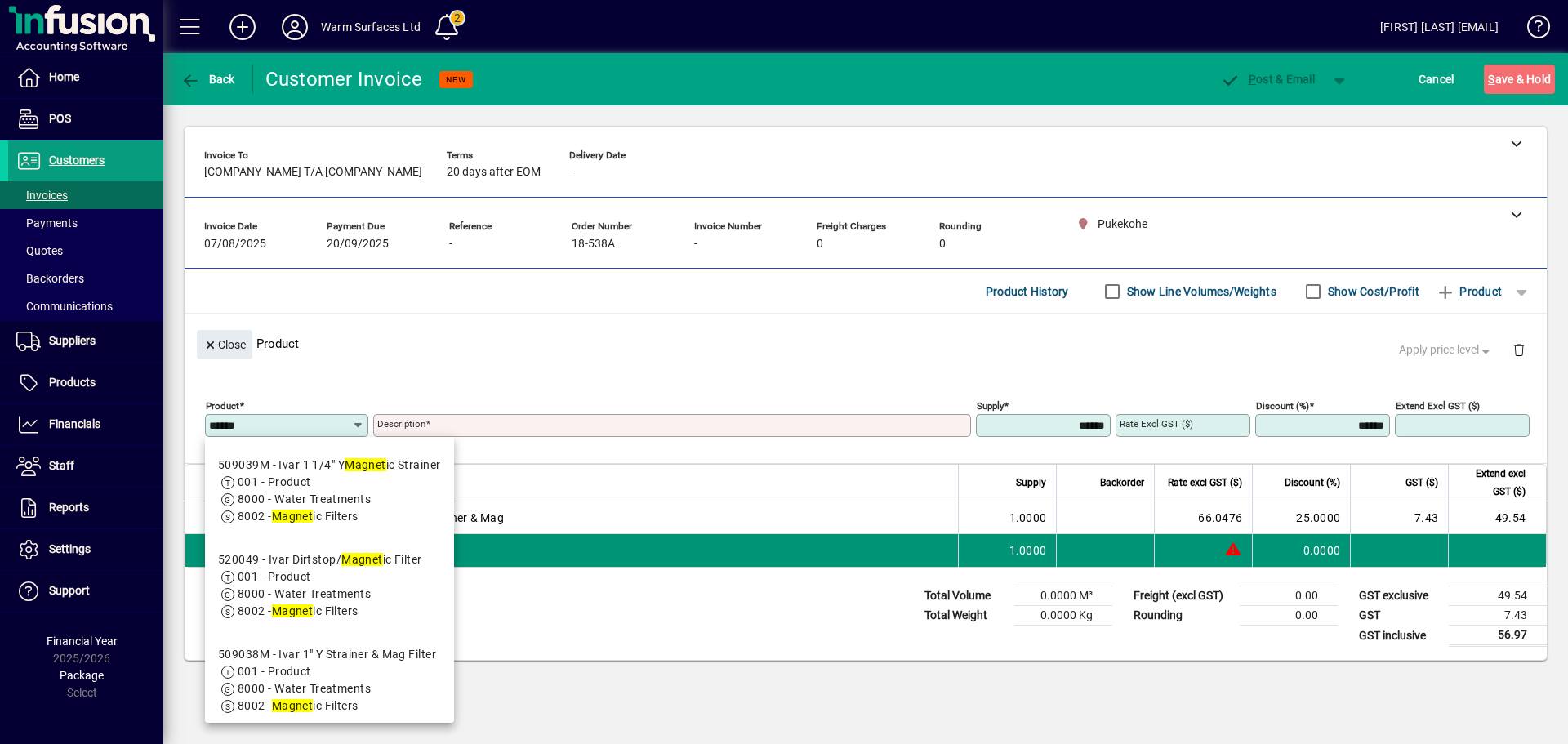 type on "******" 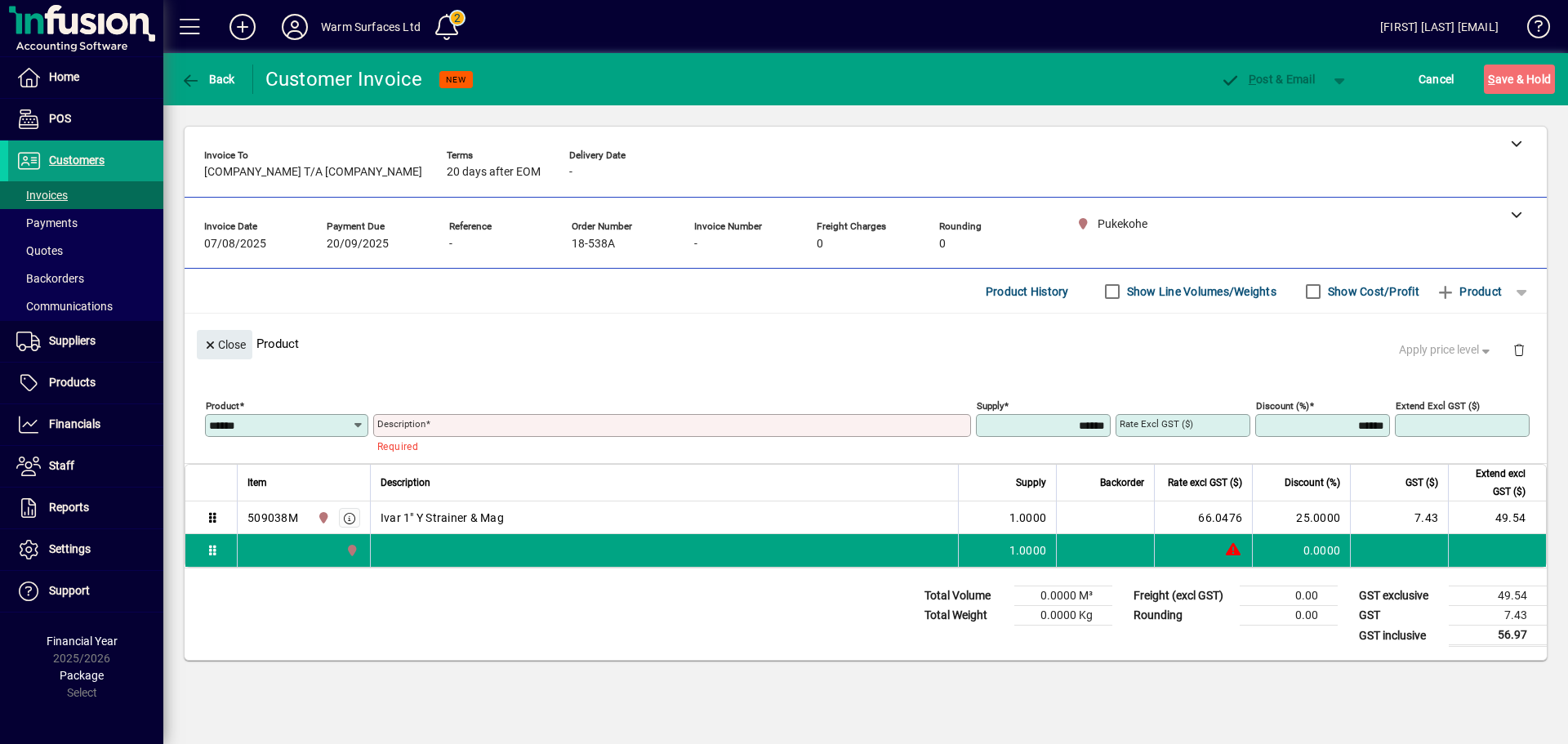 type on "**********" 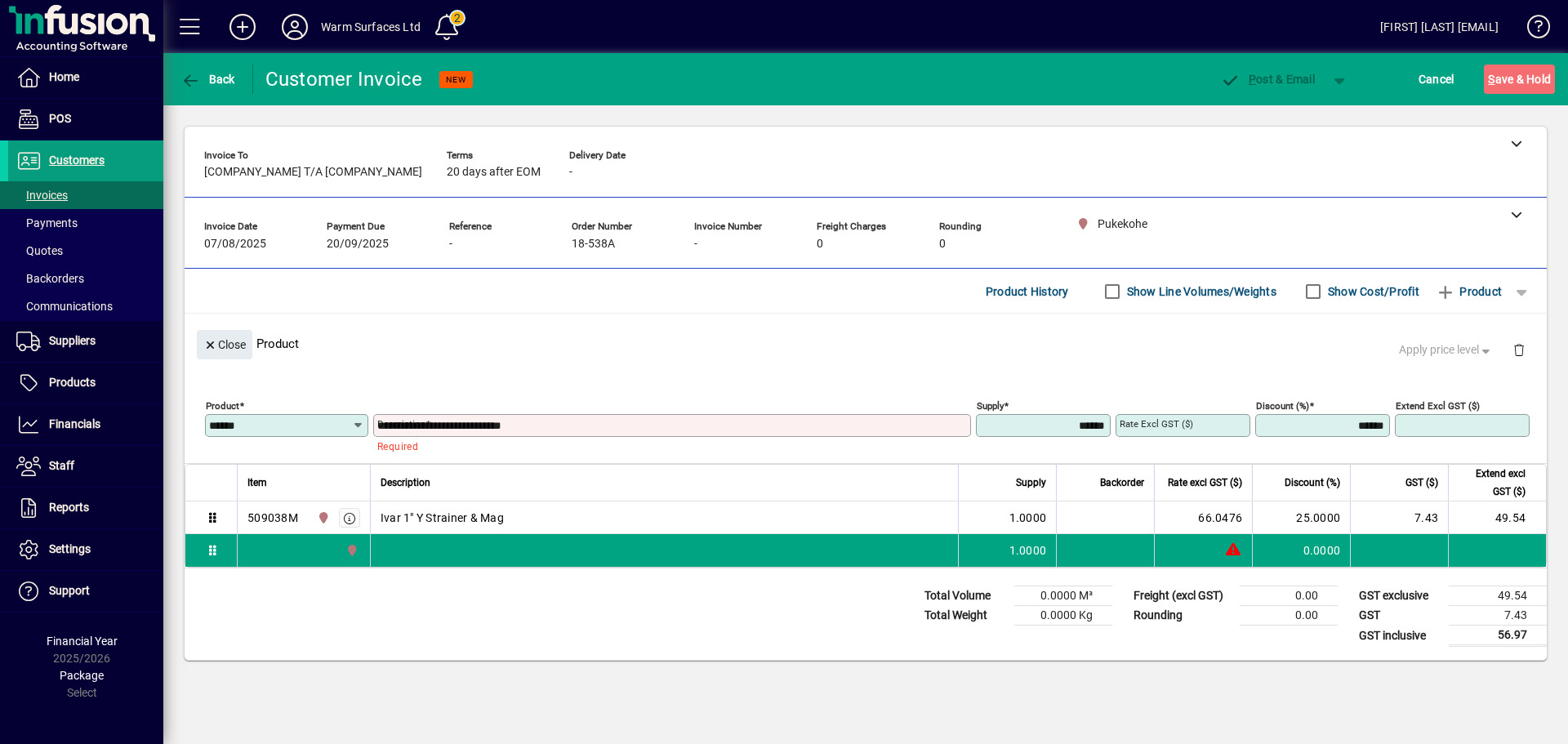 type on "********" 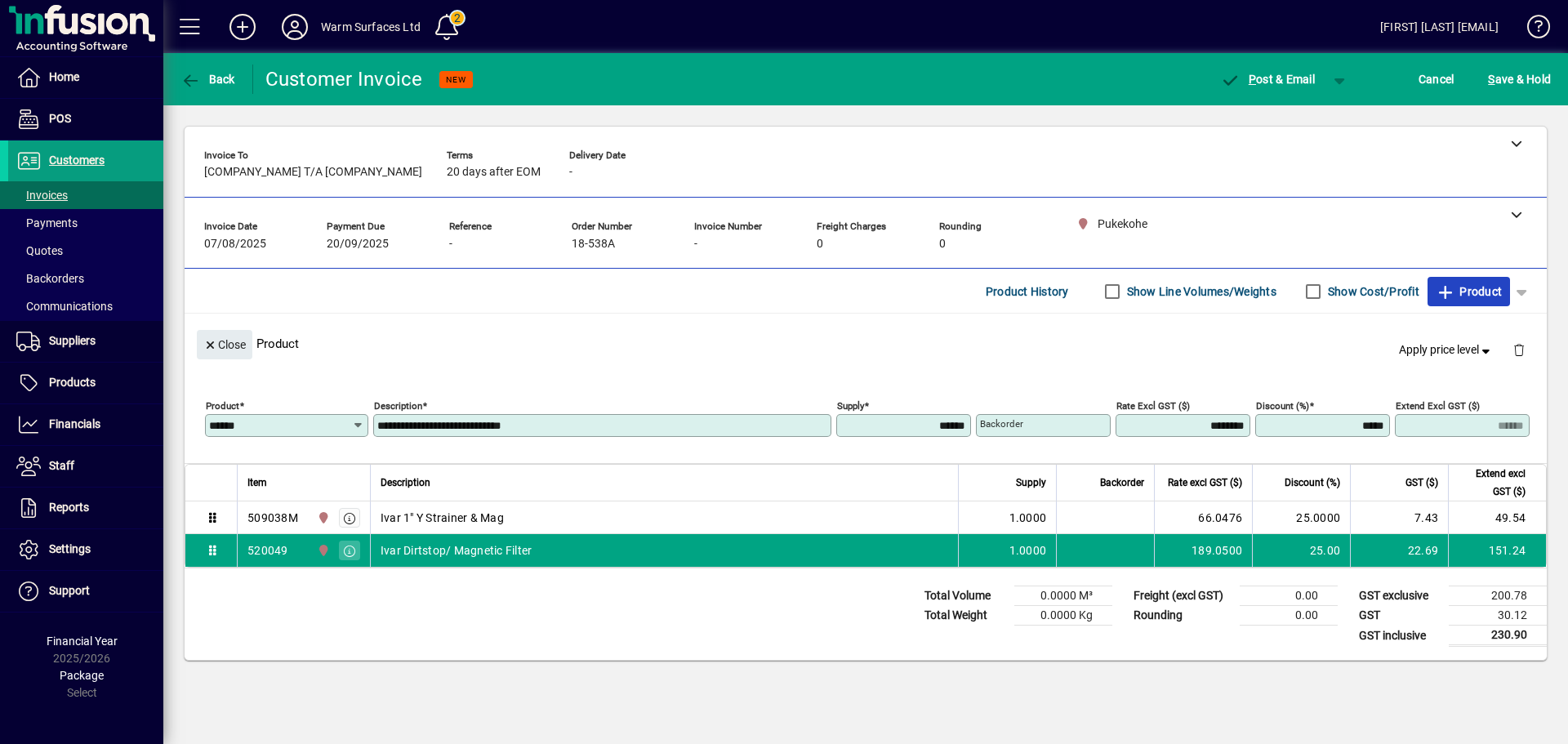 type on "*******" 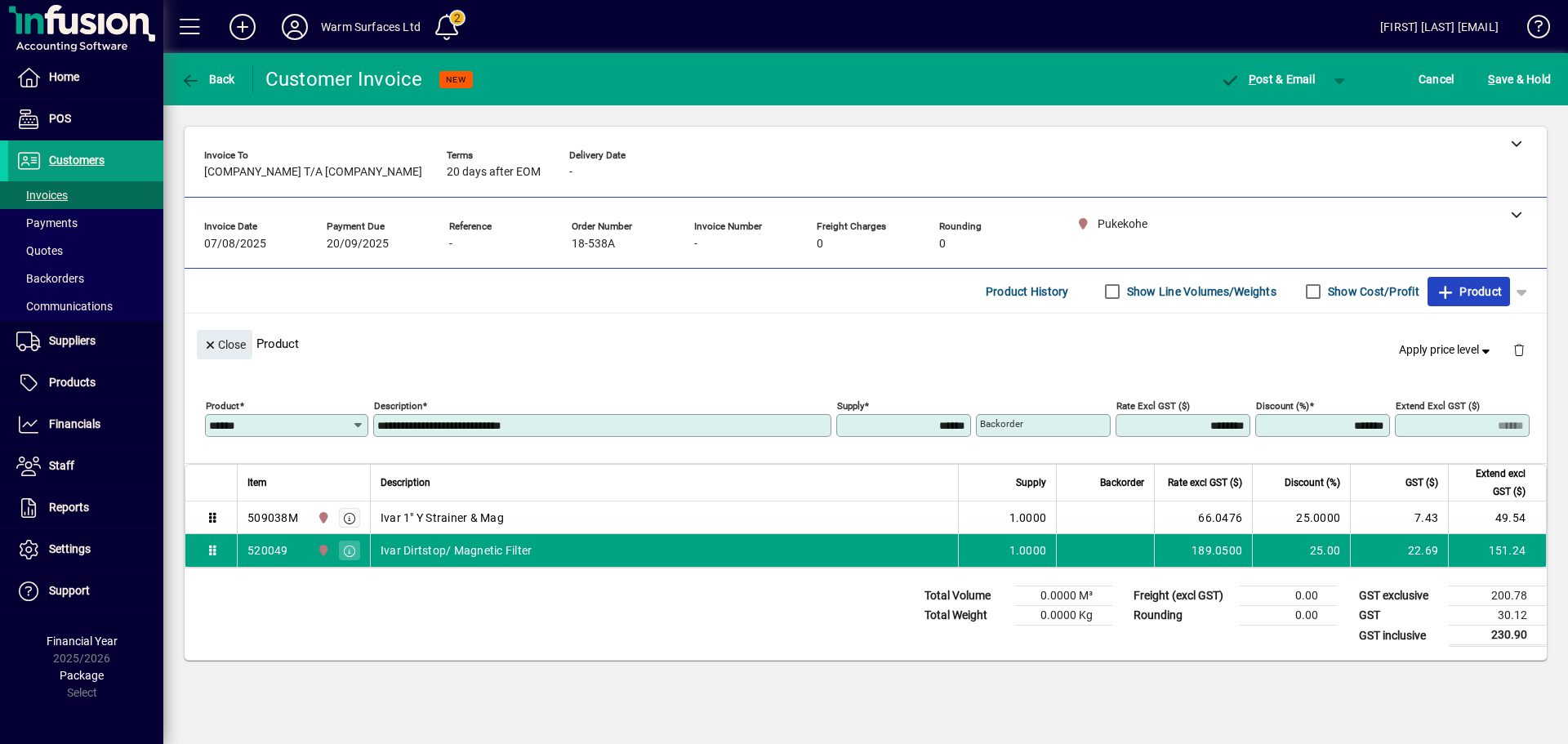 type 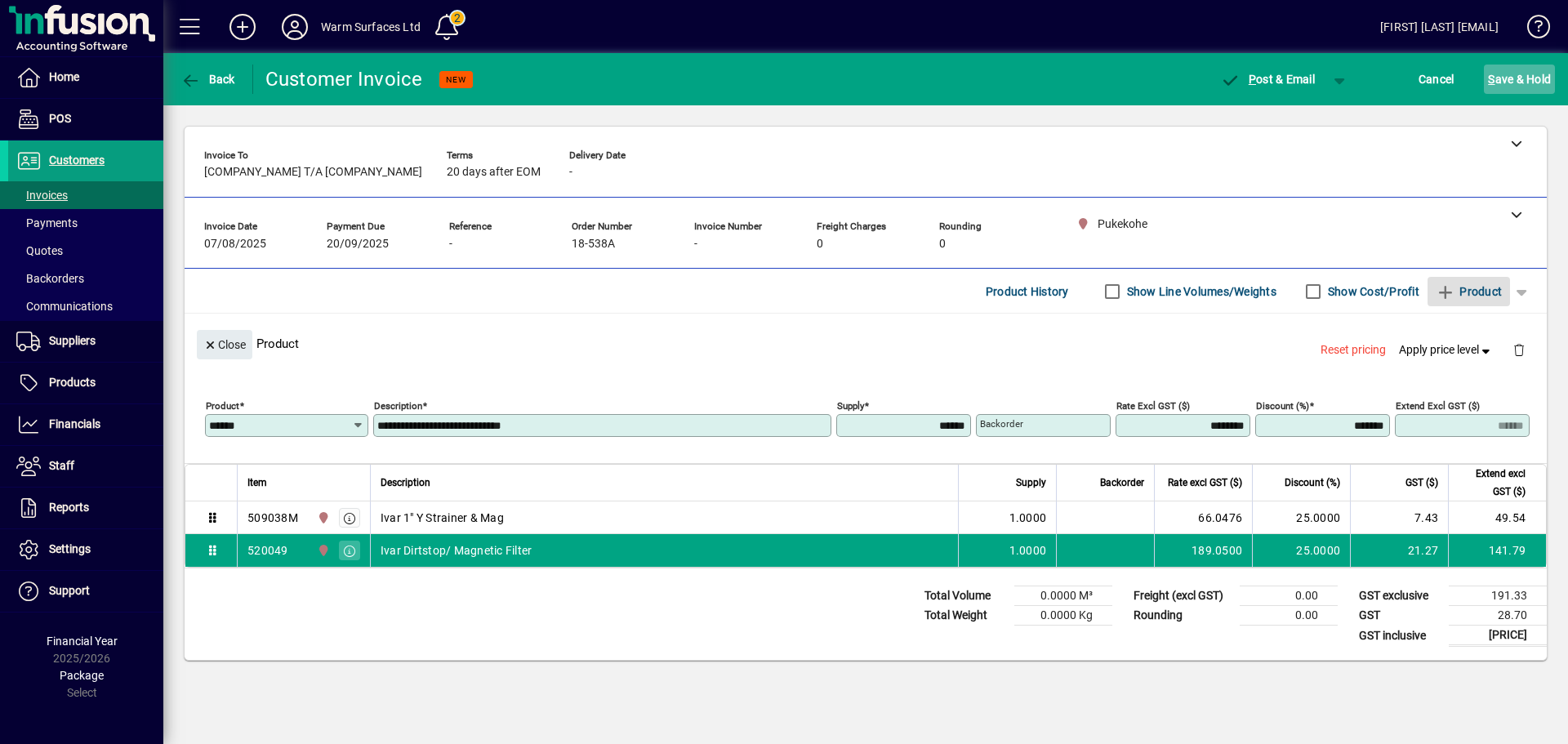 click on "S ave & Hold" 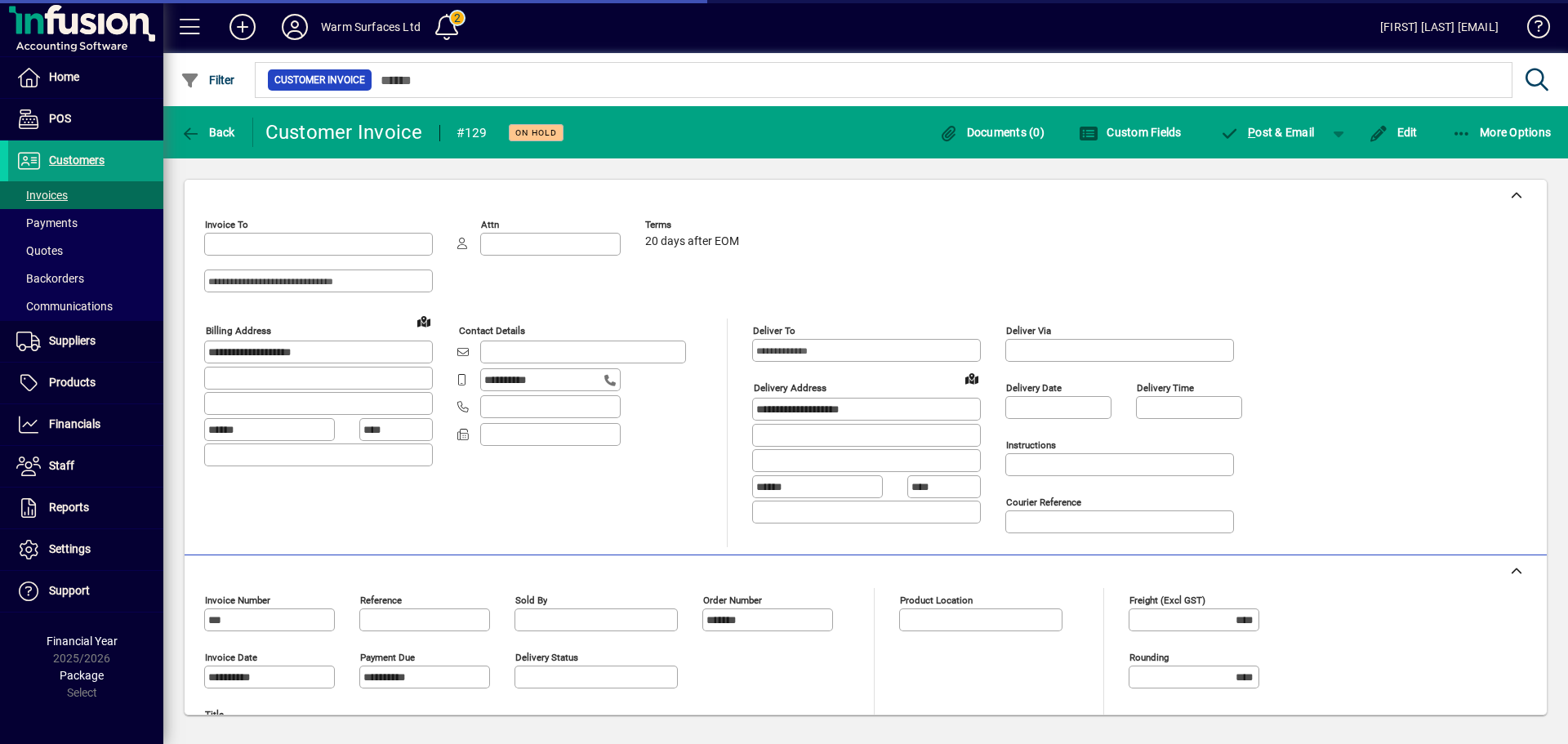 type on "**********" 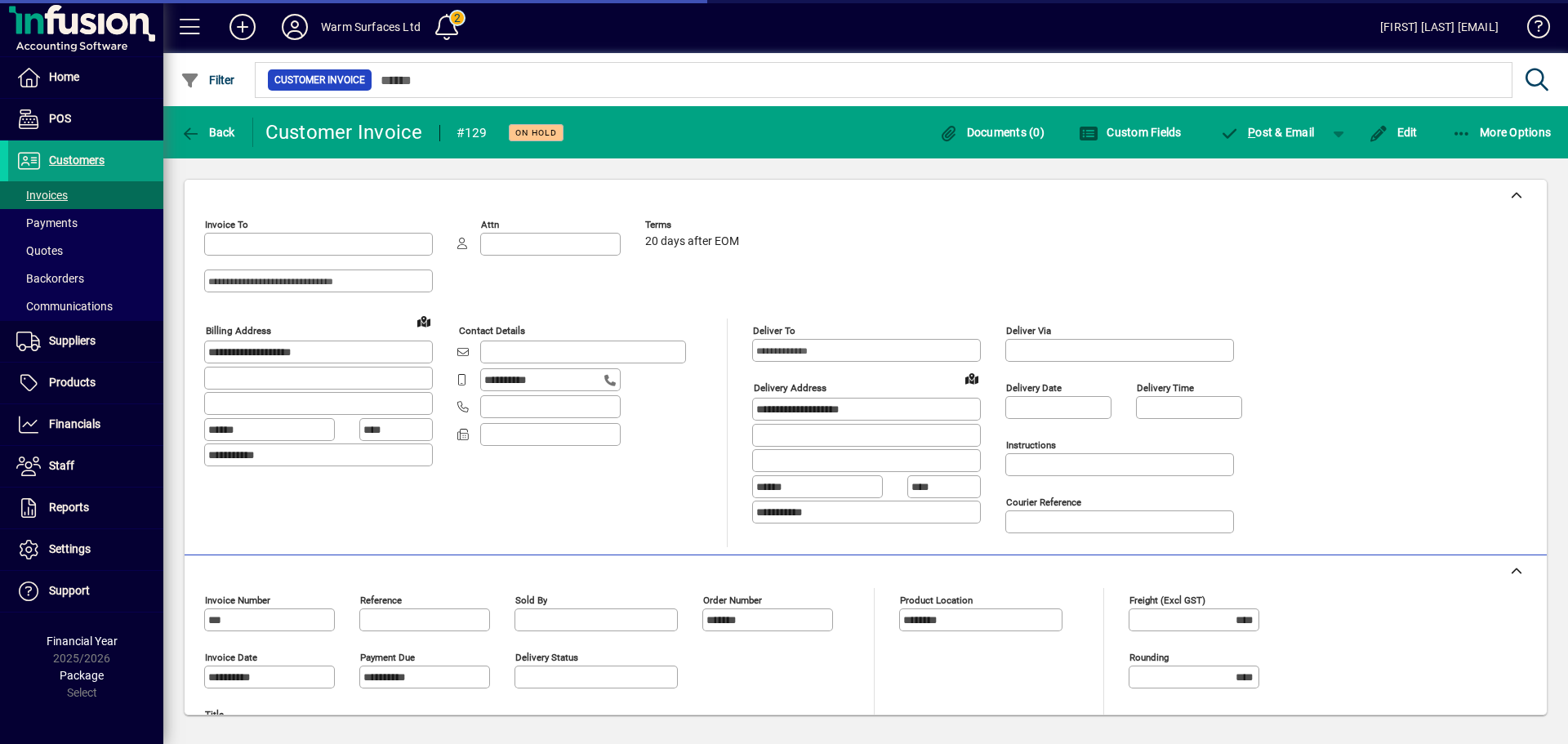 type on "**********" 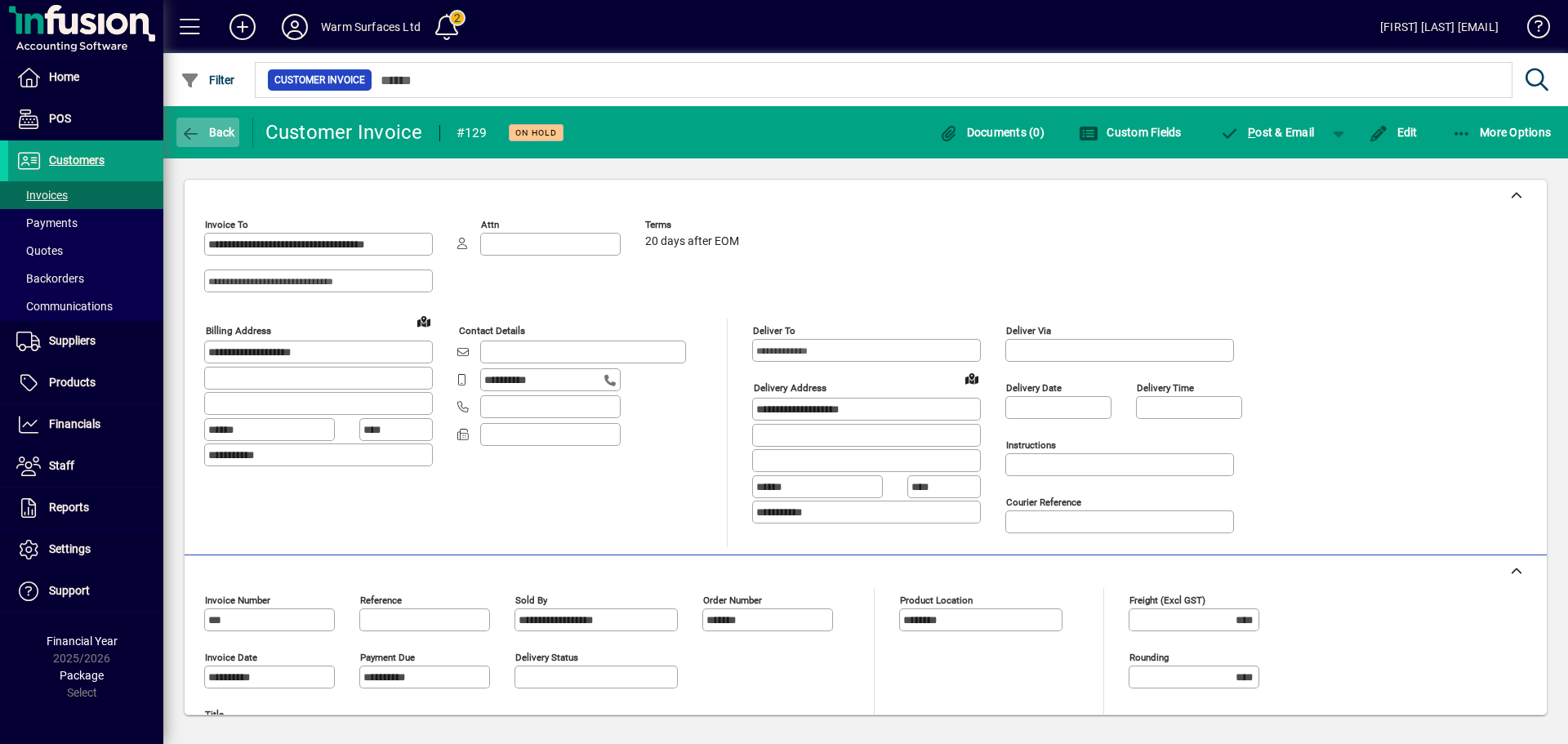 click 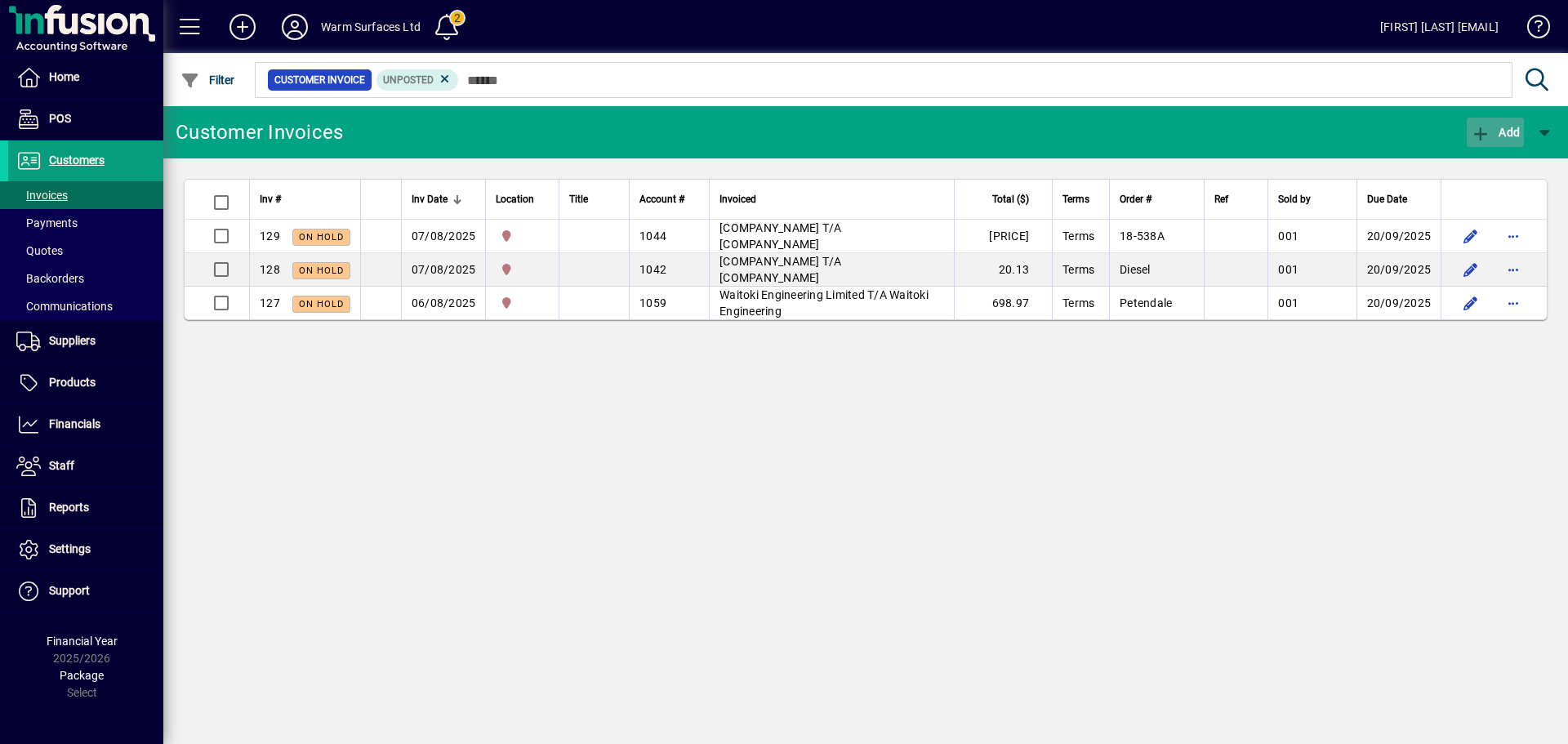 click 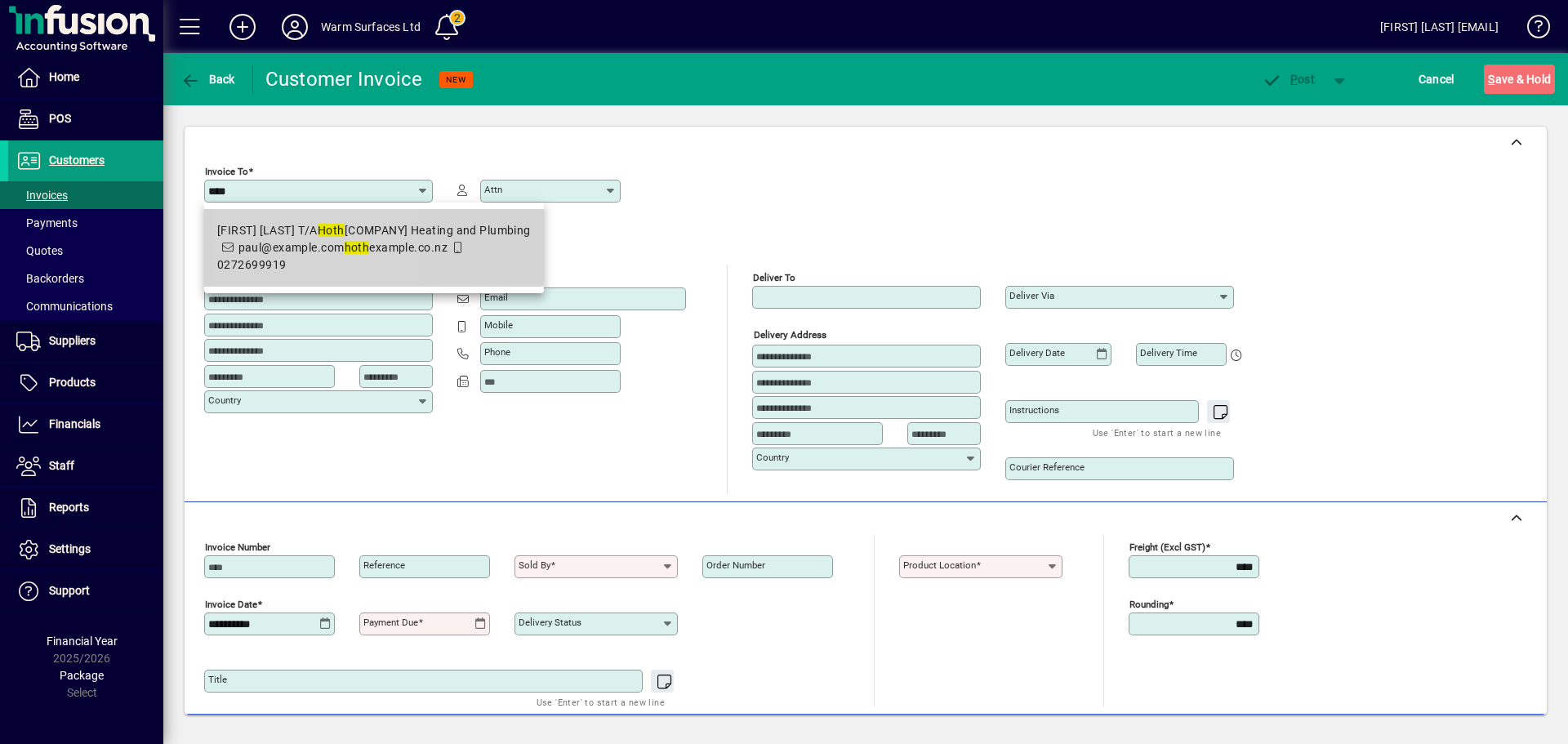 click on "[NUMBER] - [PERSON] T/A [COMPANY] and Plumbing" at bounding box center (374, 230) 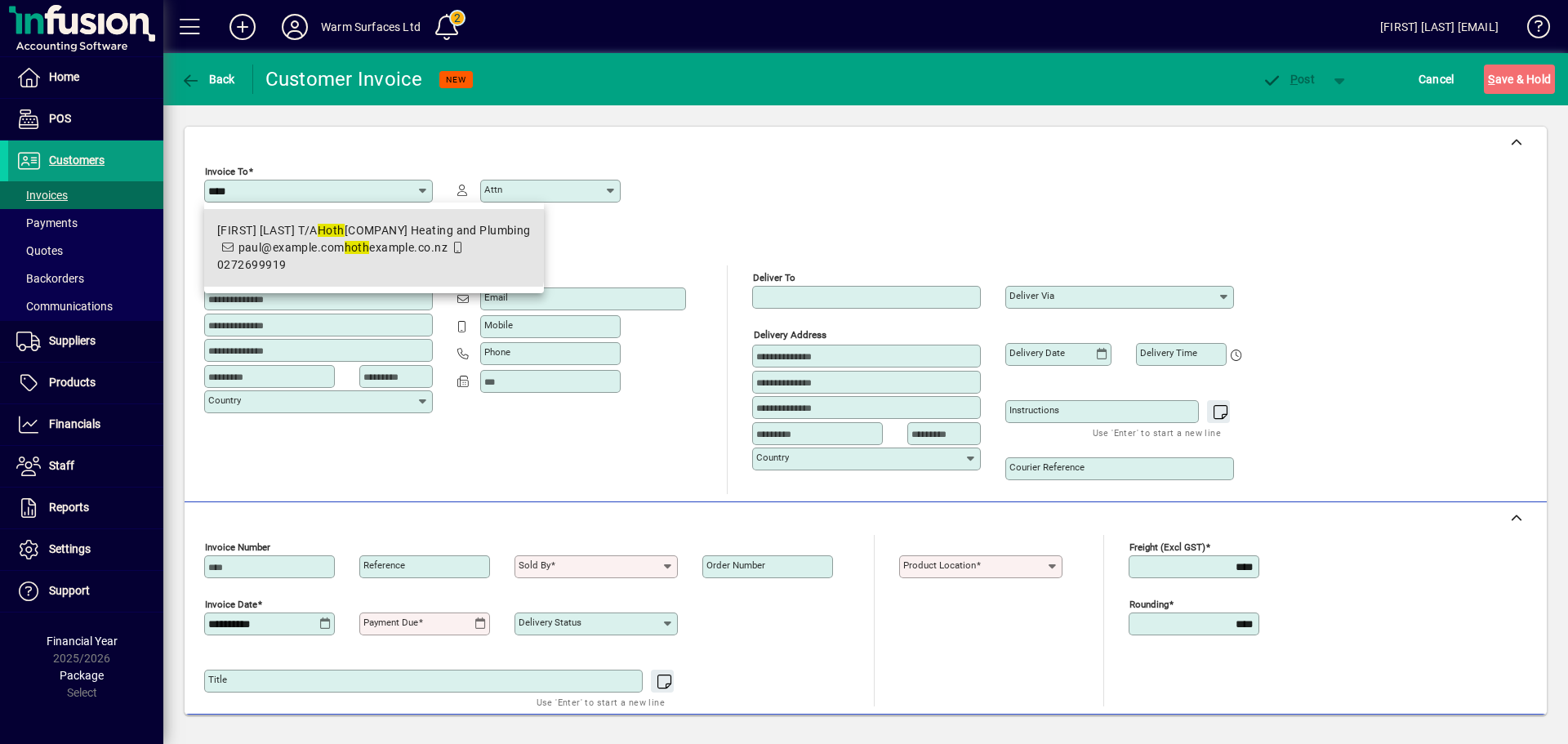 type on "**********" 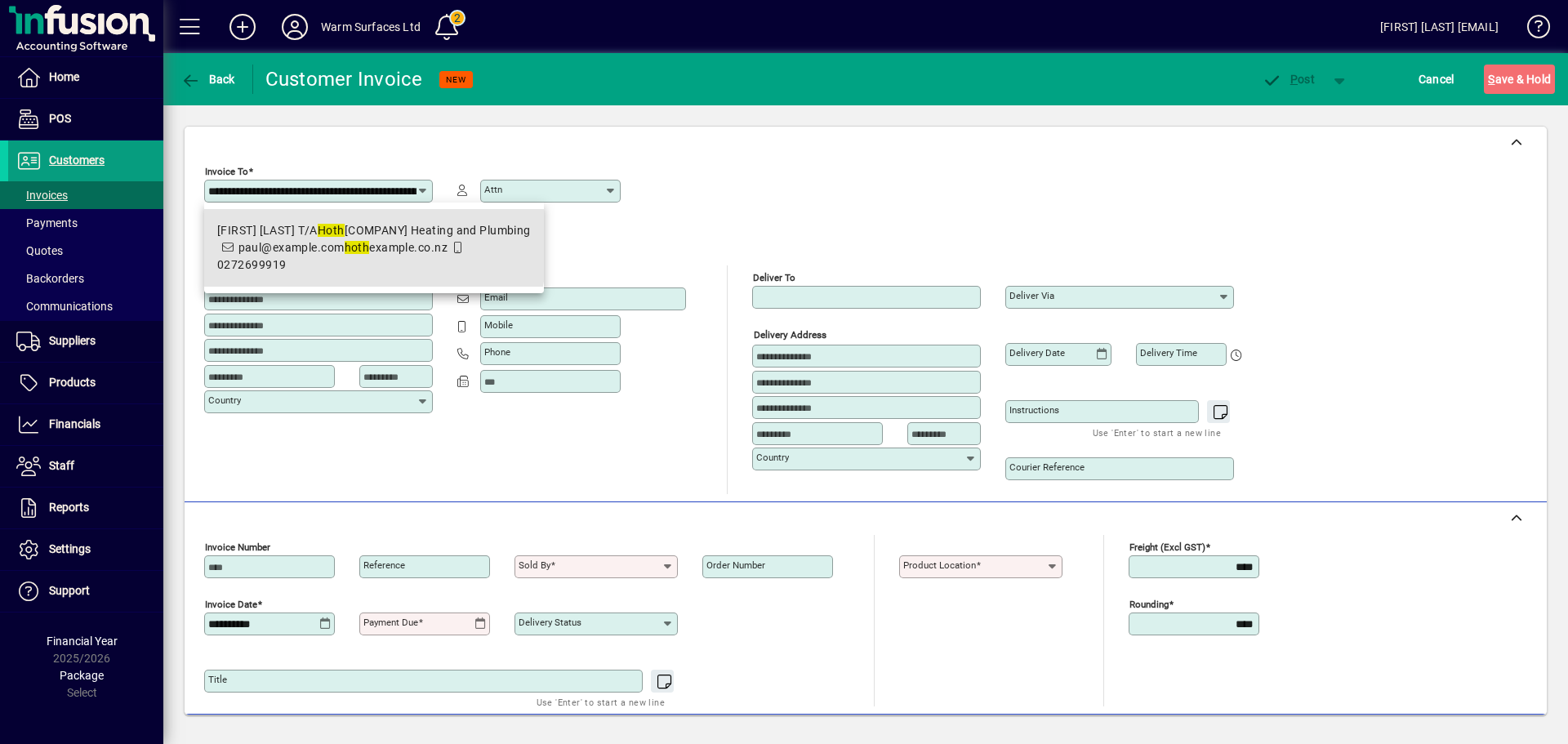 scroll, scrollTop: 0, scrollLeft: 0, axis: both 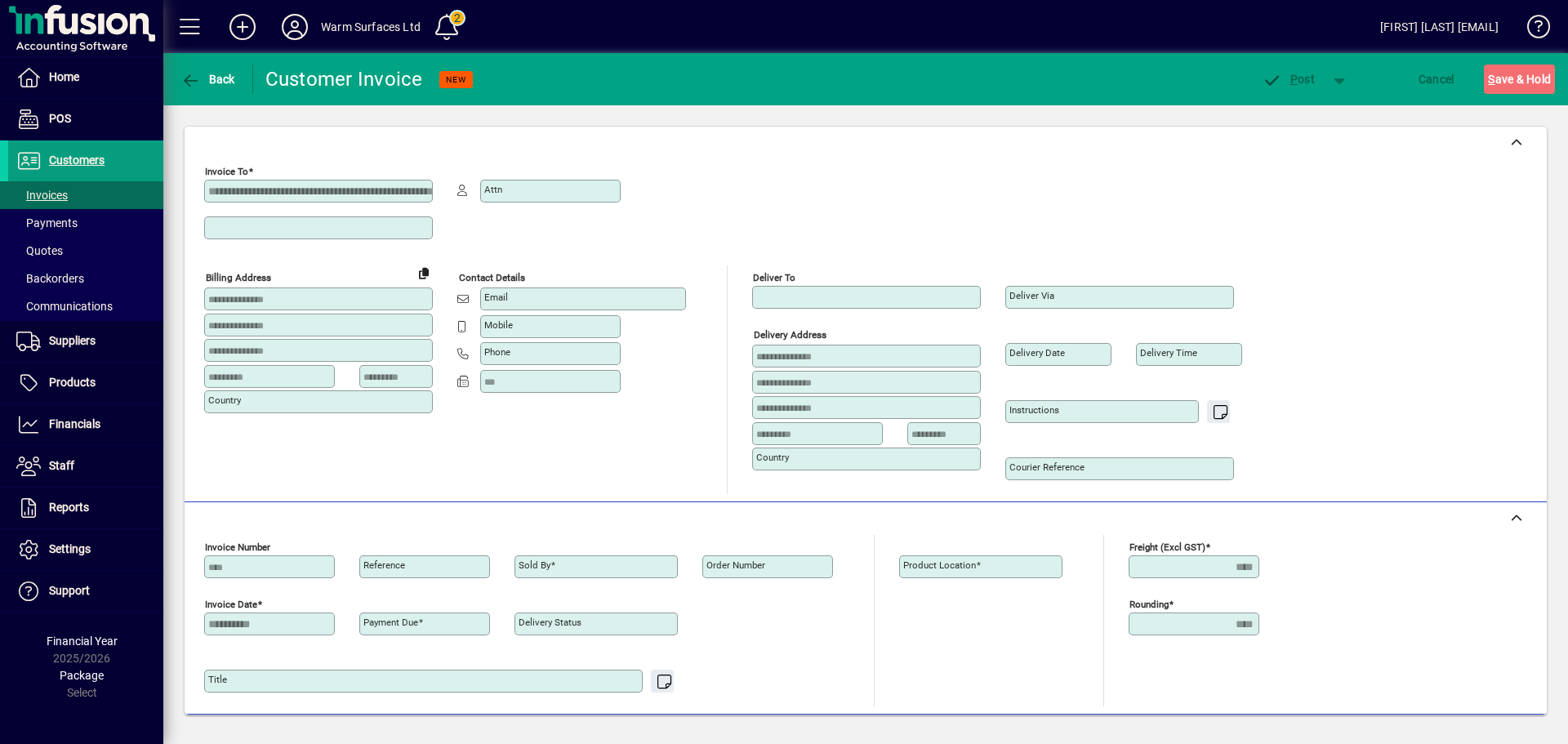type on "**********" 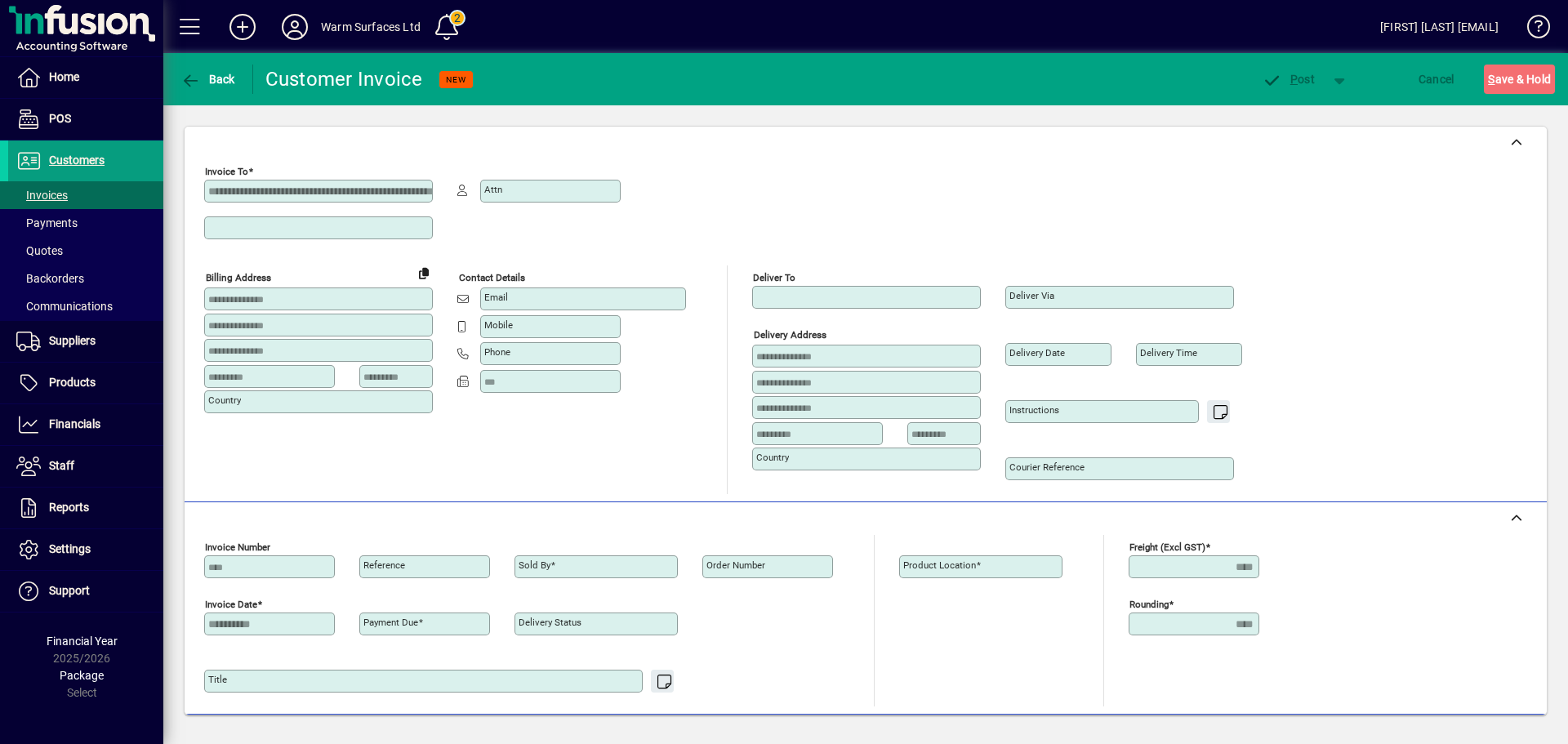 type on "******" 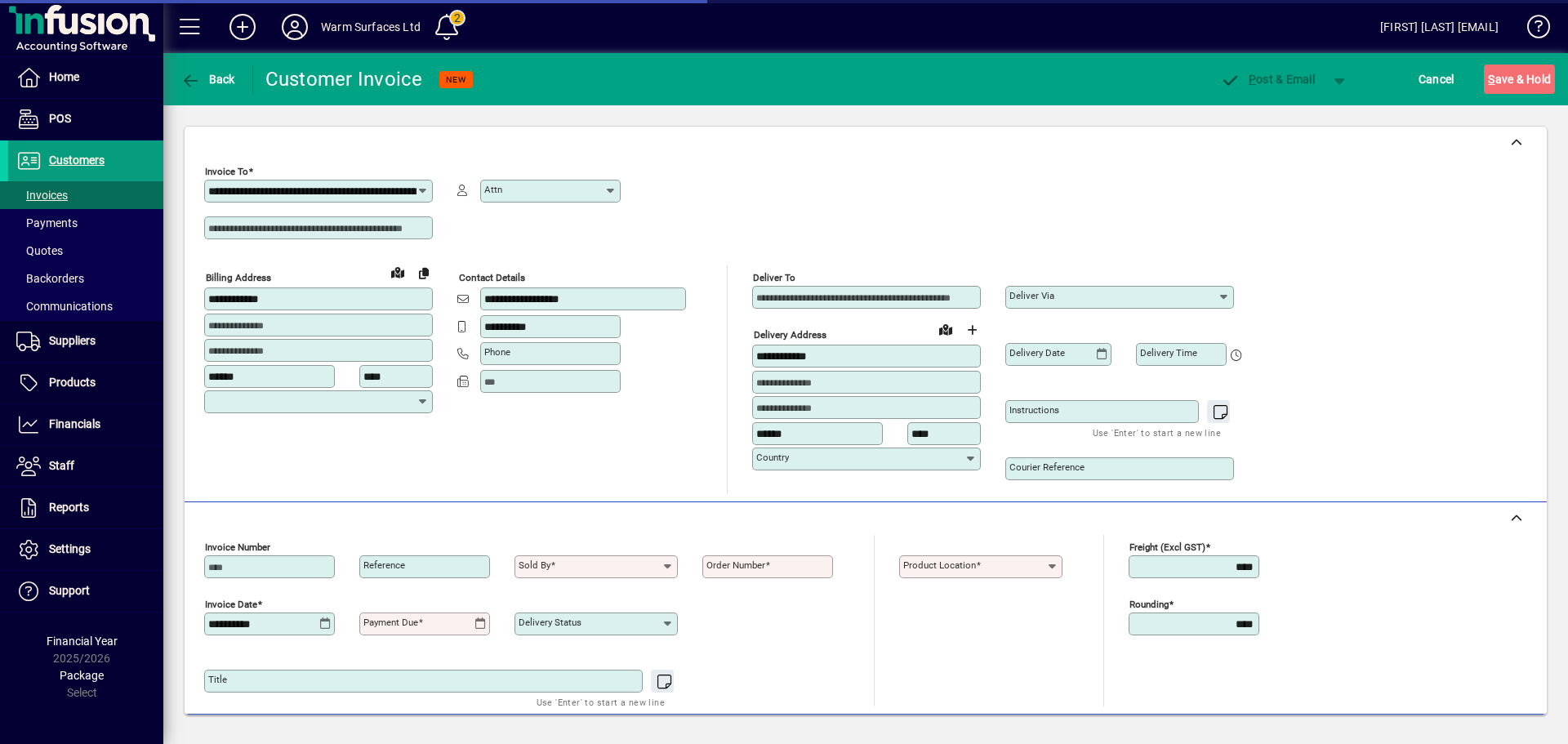 type on "**********" 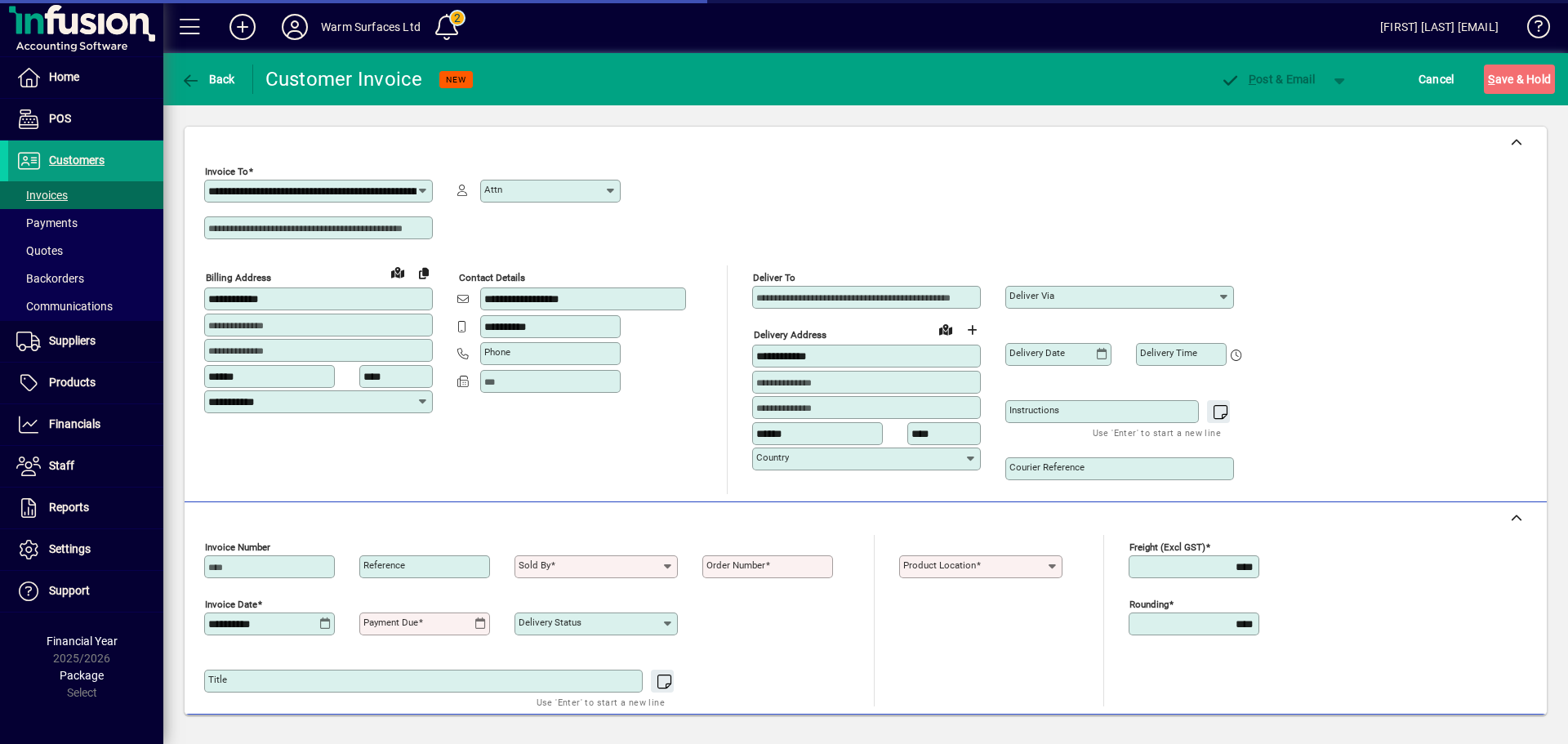 type on "**********" 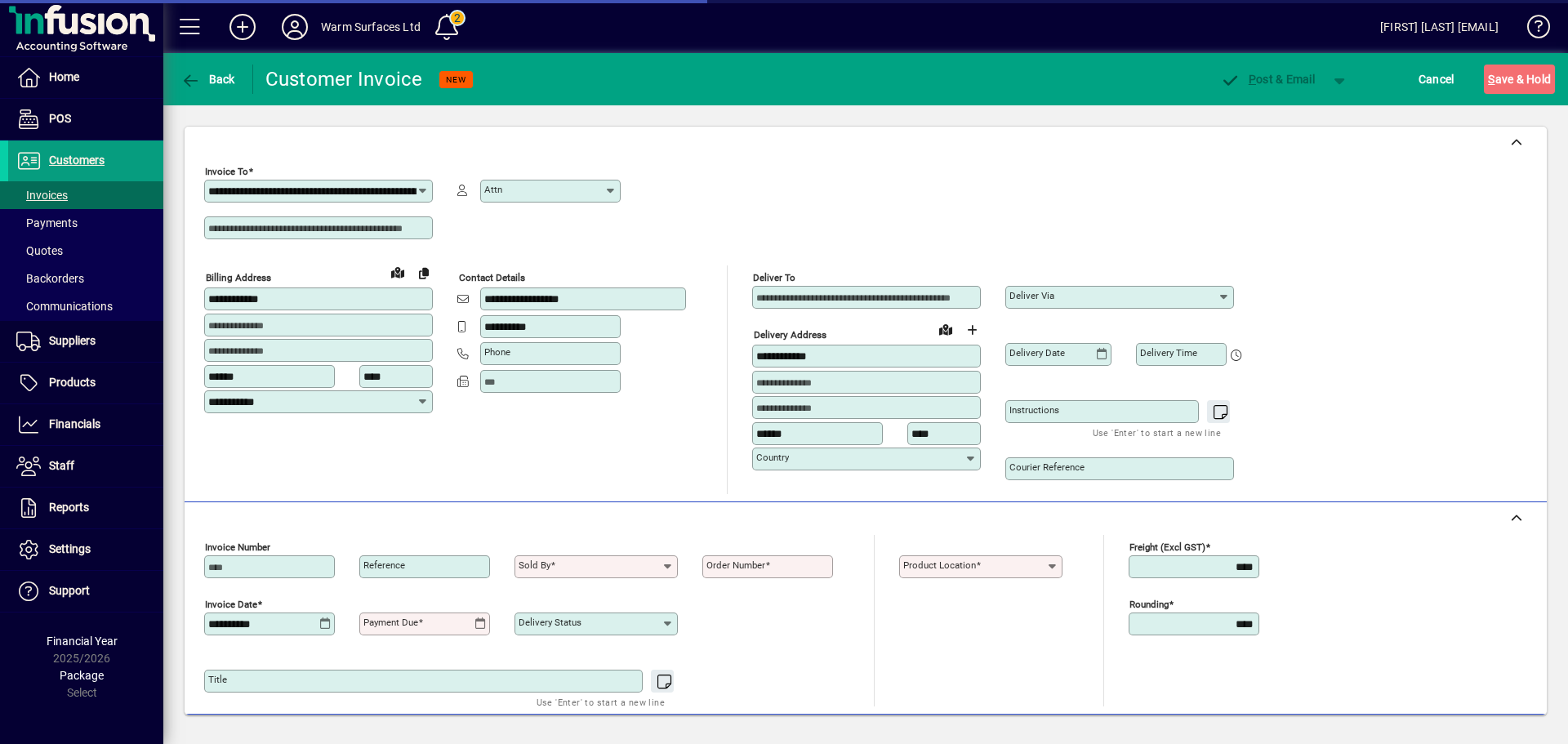 type on "**********" 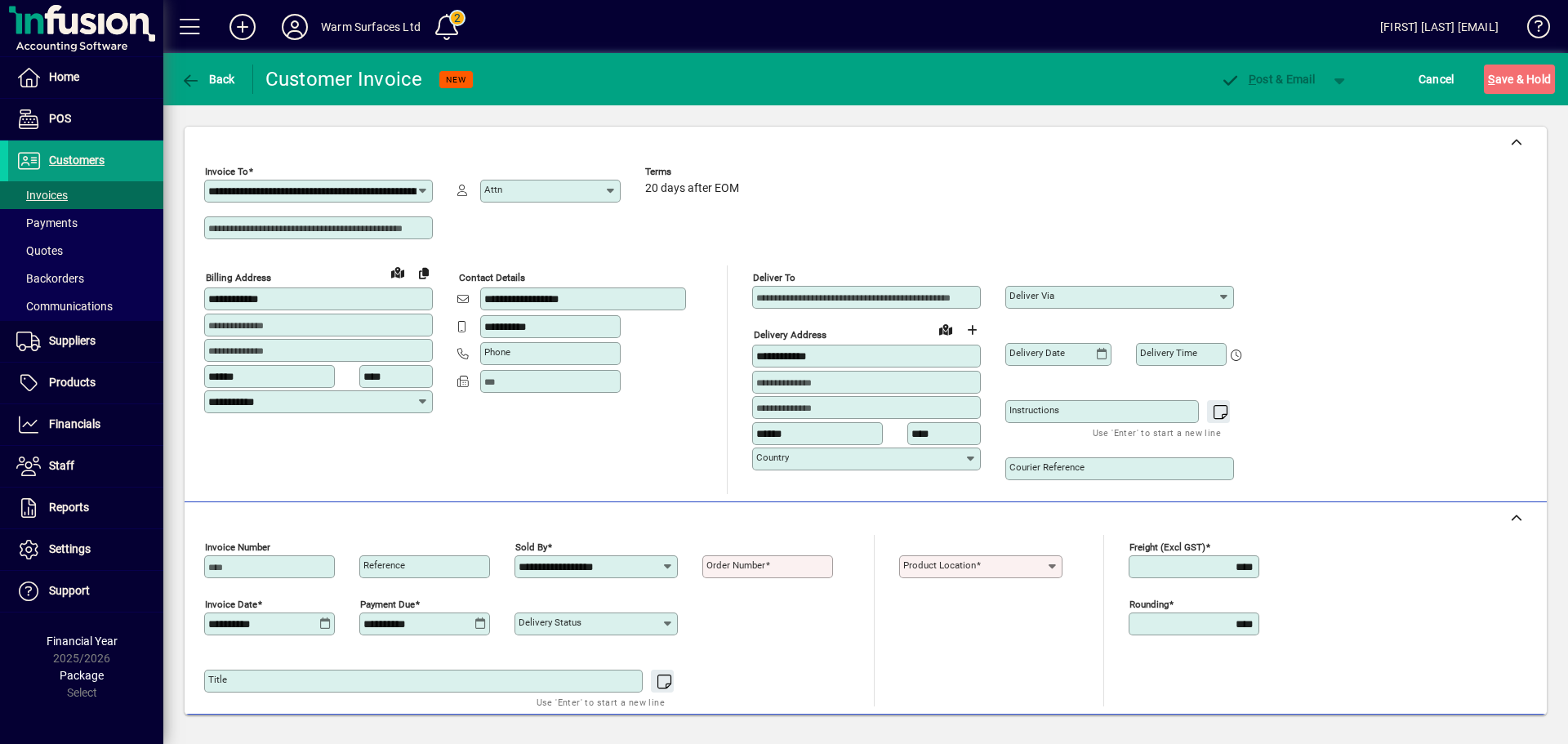 click on "Order number" at bounding box center (769, 567) 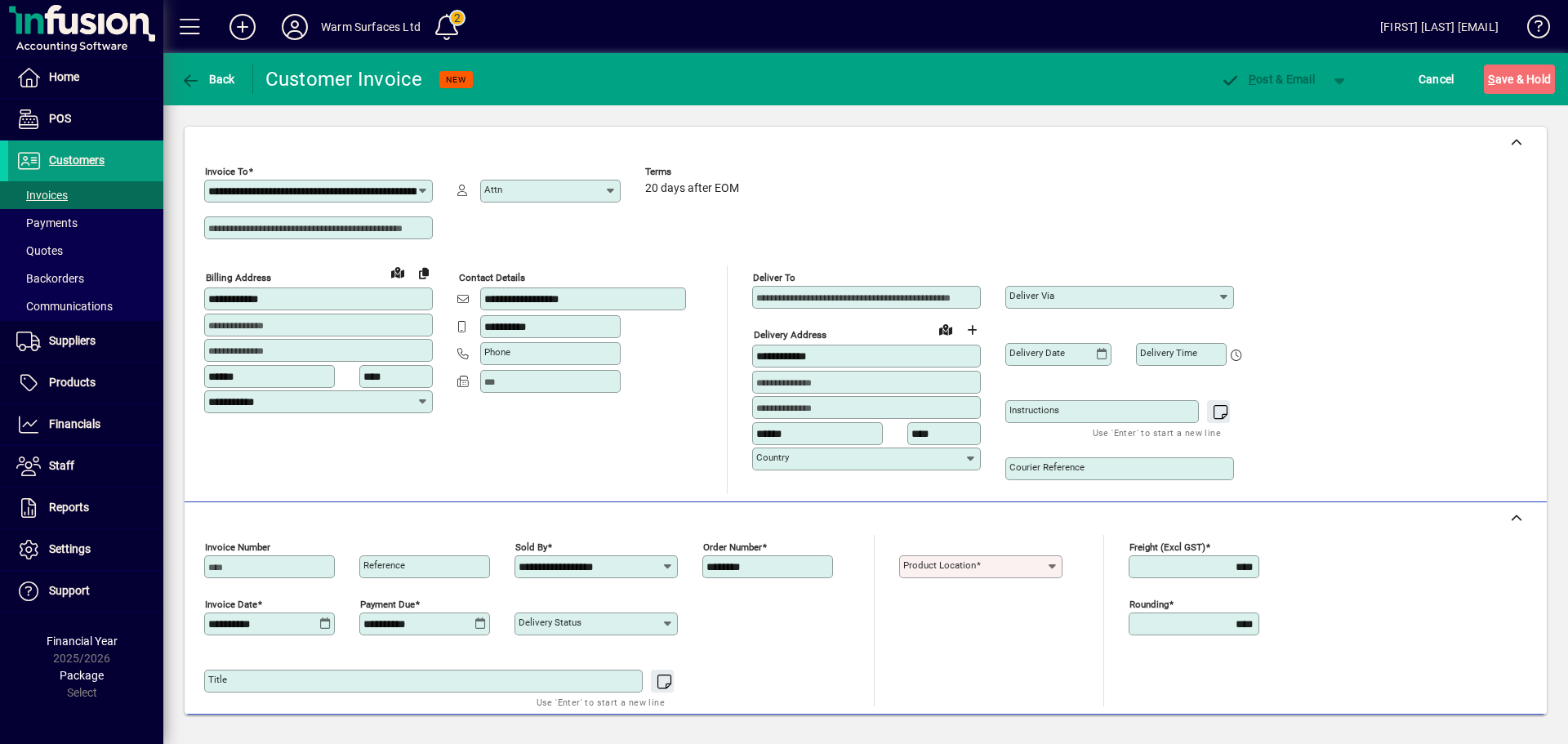 type on "********" 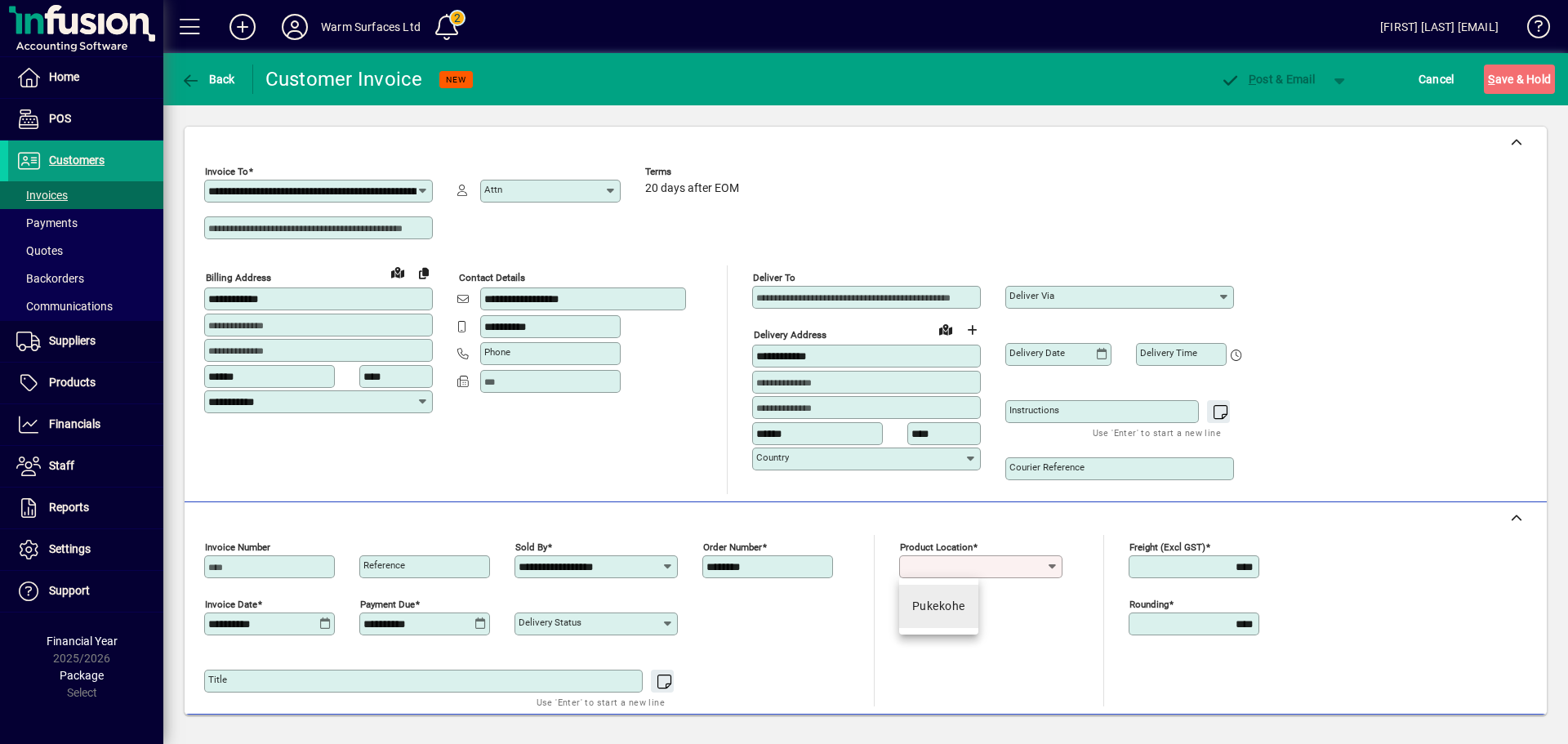 click on "Pukekohe" at bounding box center [938, 606] 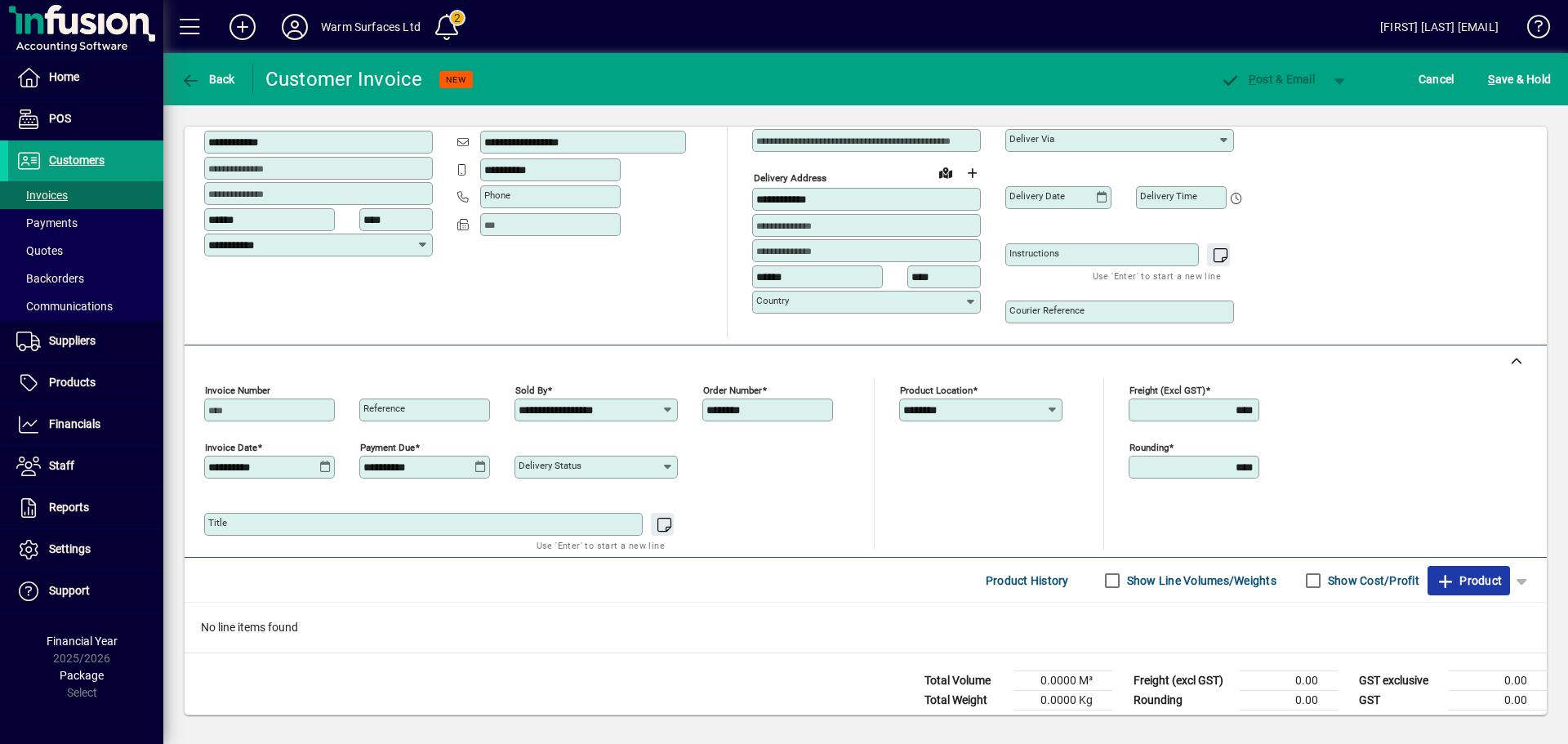 click on "Product" 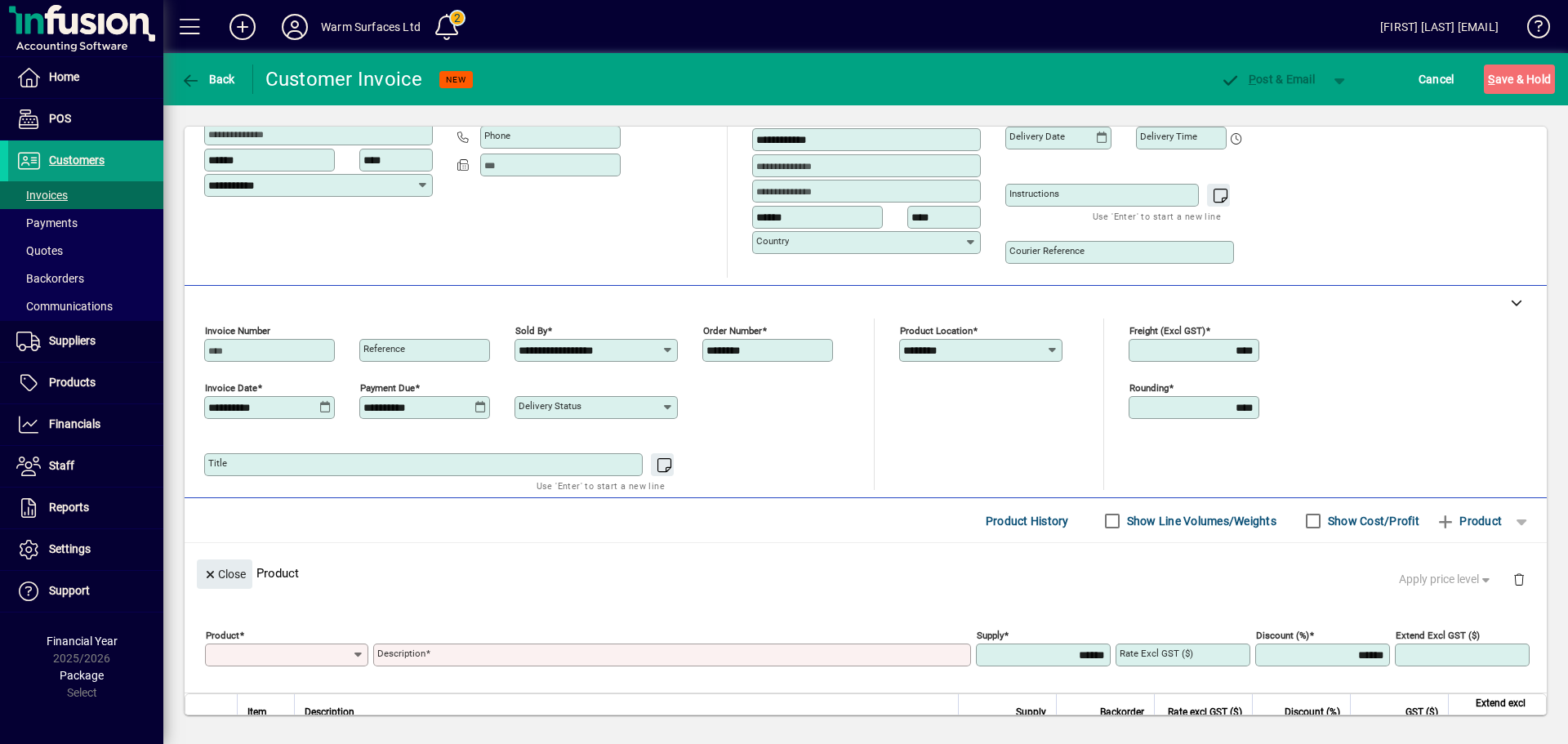 scroll, scrollTop: 0, scrollLeft: 0, axis: both 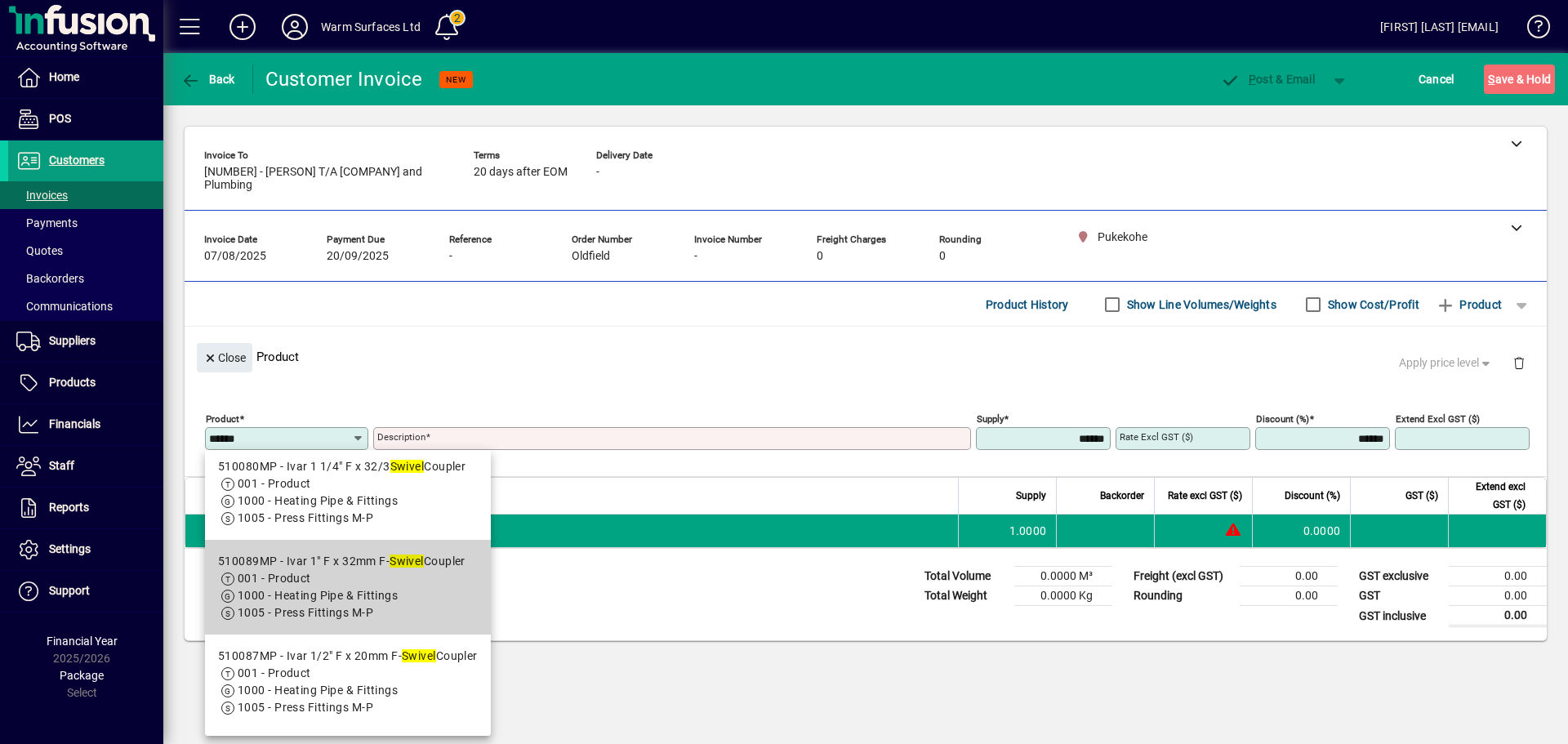 click on "510089MP - Ivar 1" F x 32mm F- Swivel  Coupler" at bounding box center (341, 561) 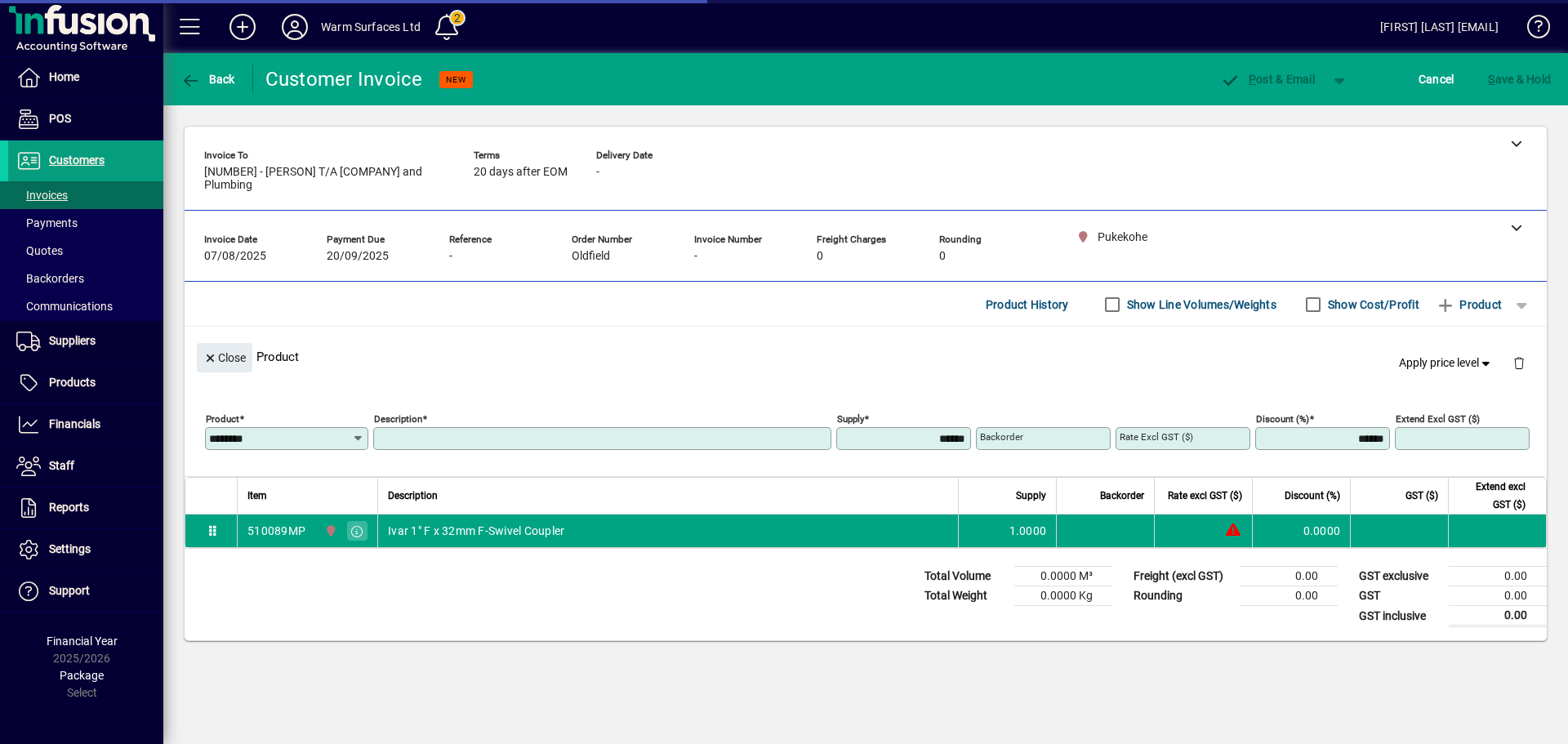 type on "**********" 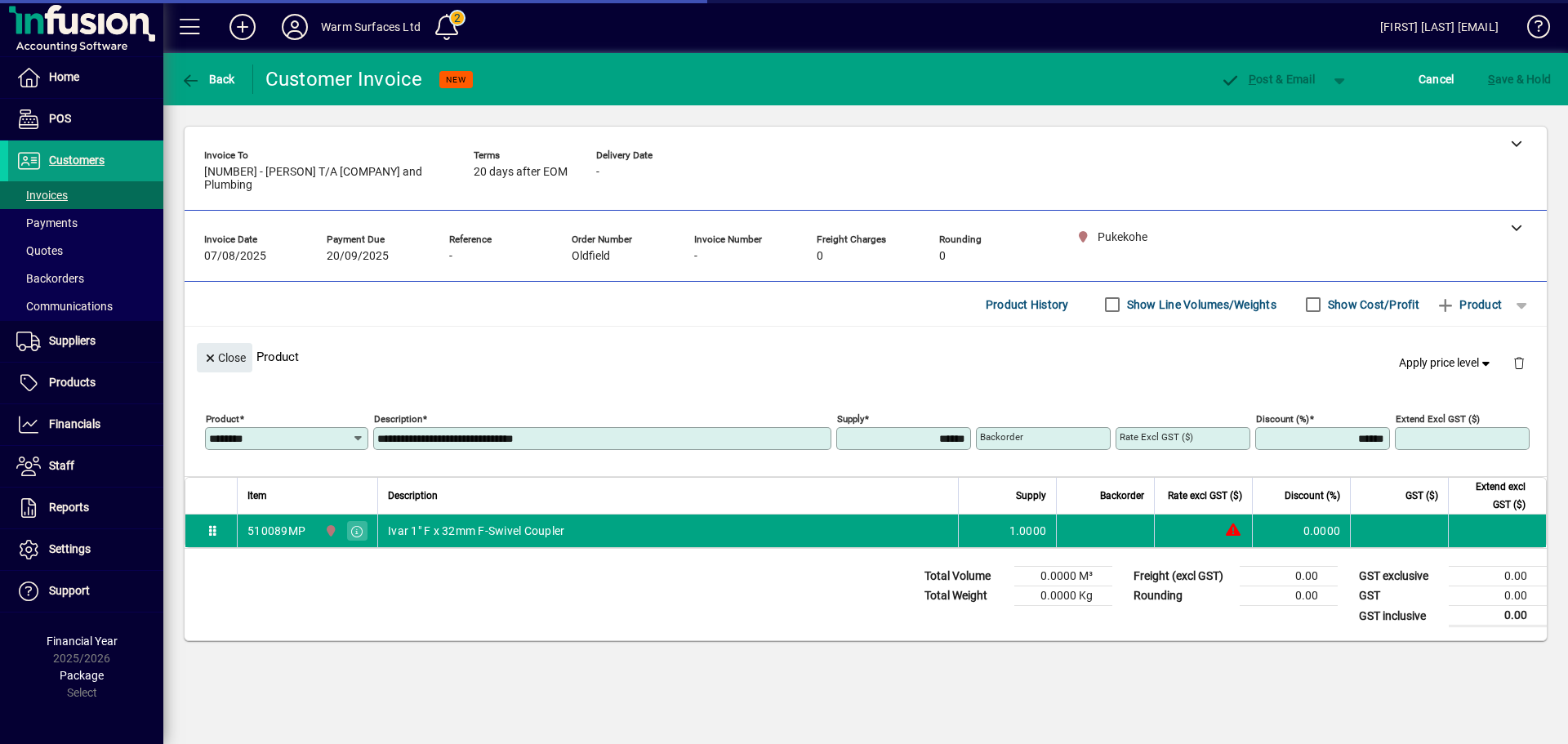 type on "*******" 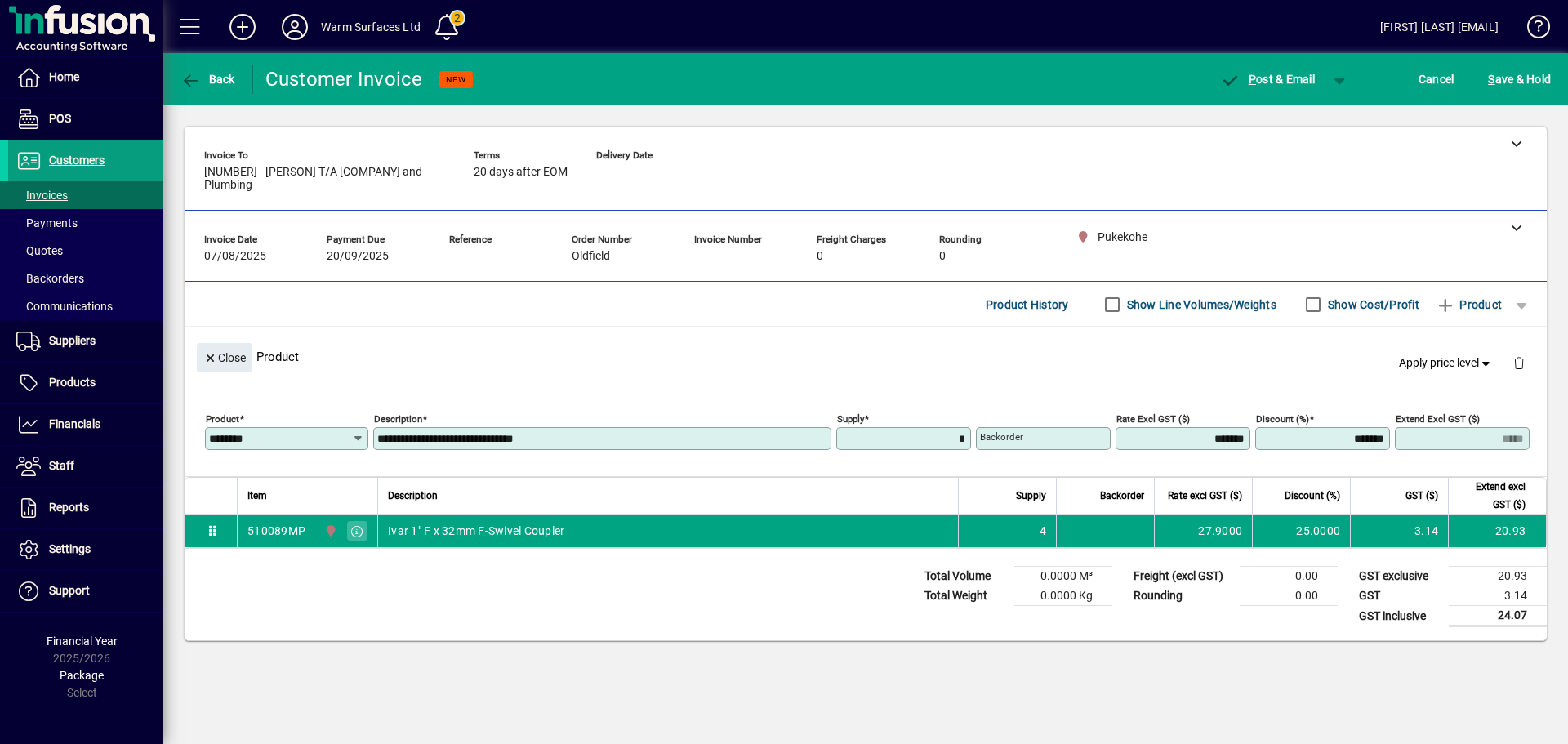 type on "******" 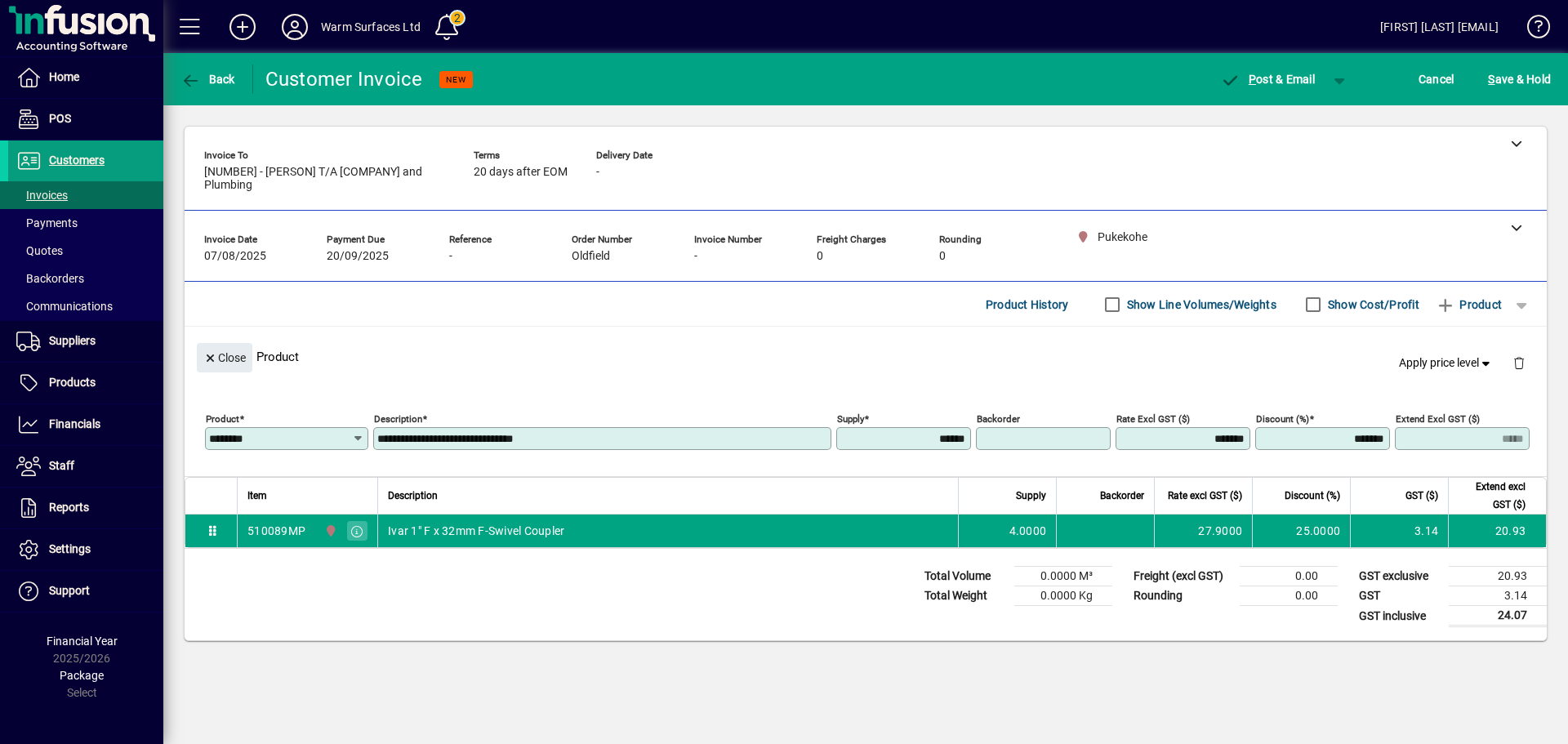 type on "*****" 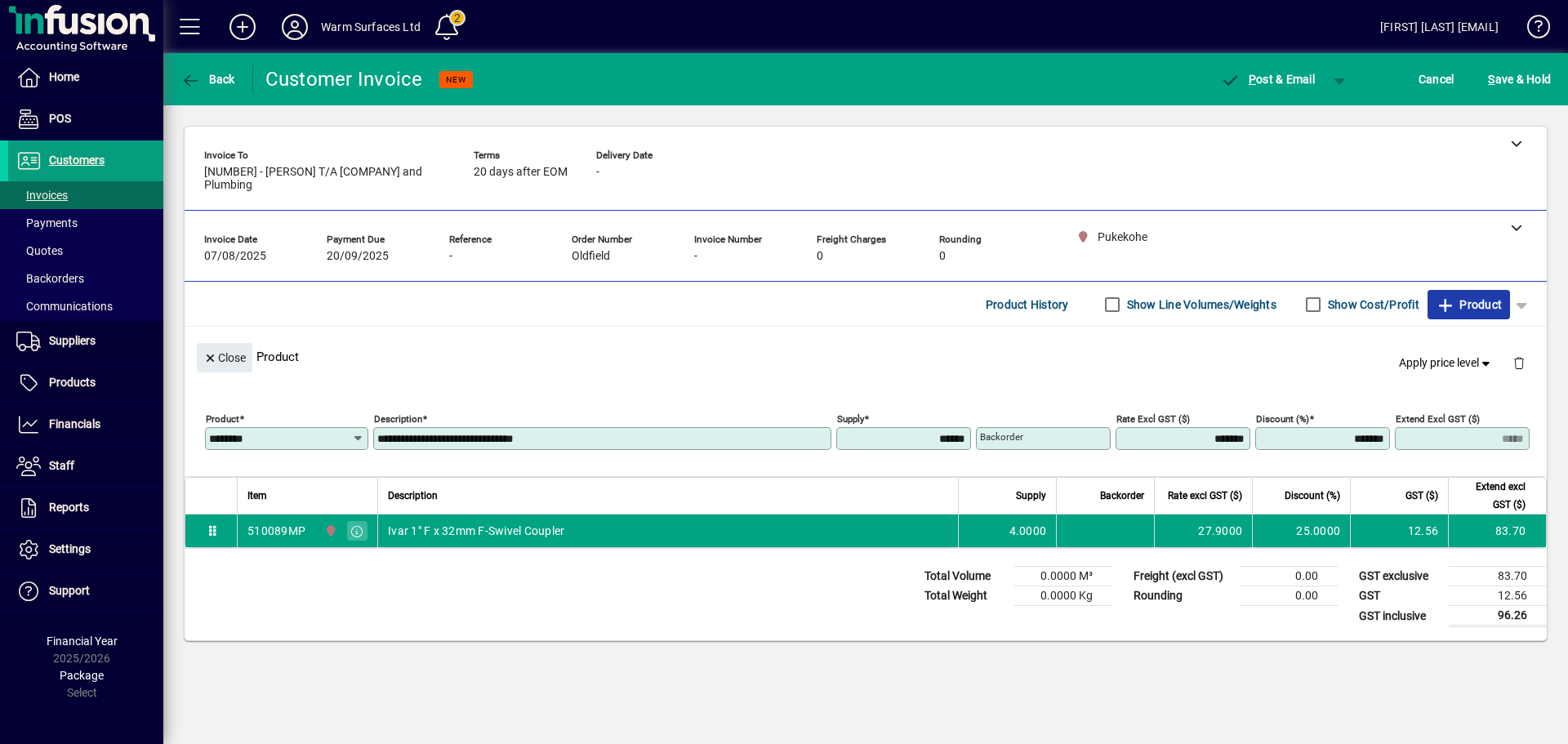 type 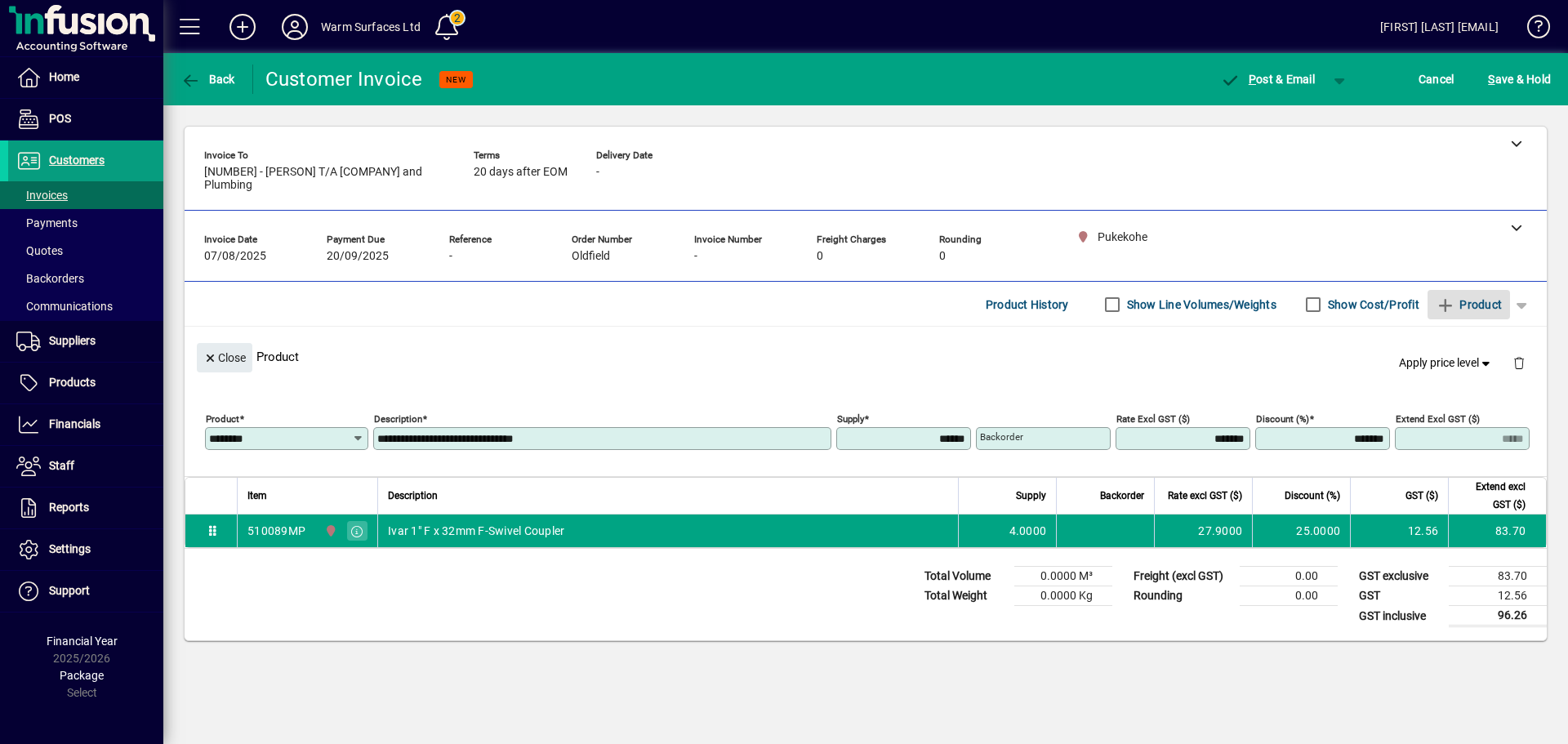 type 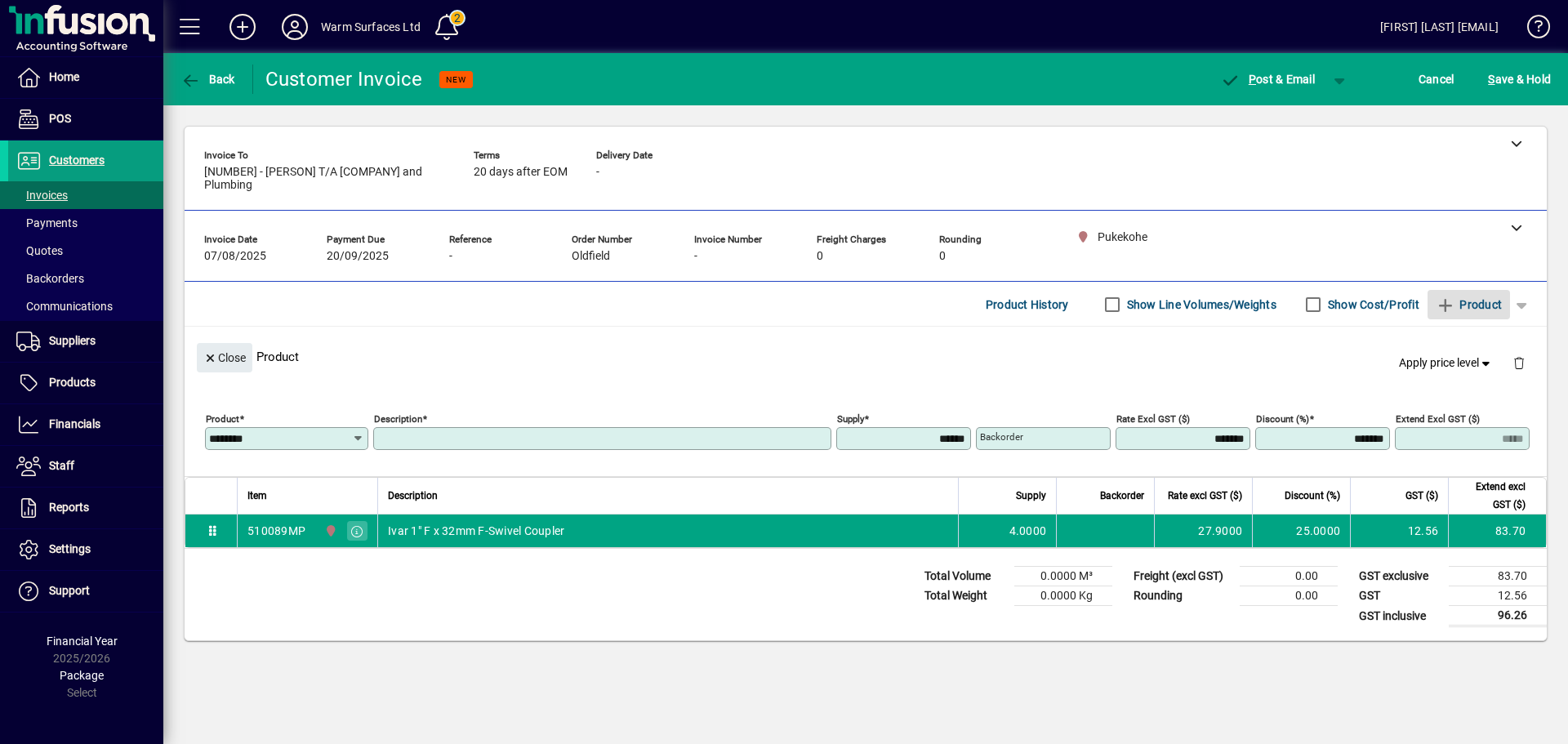 type on "******" 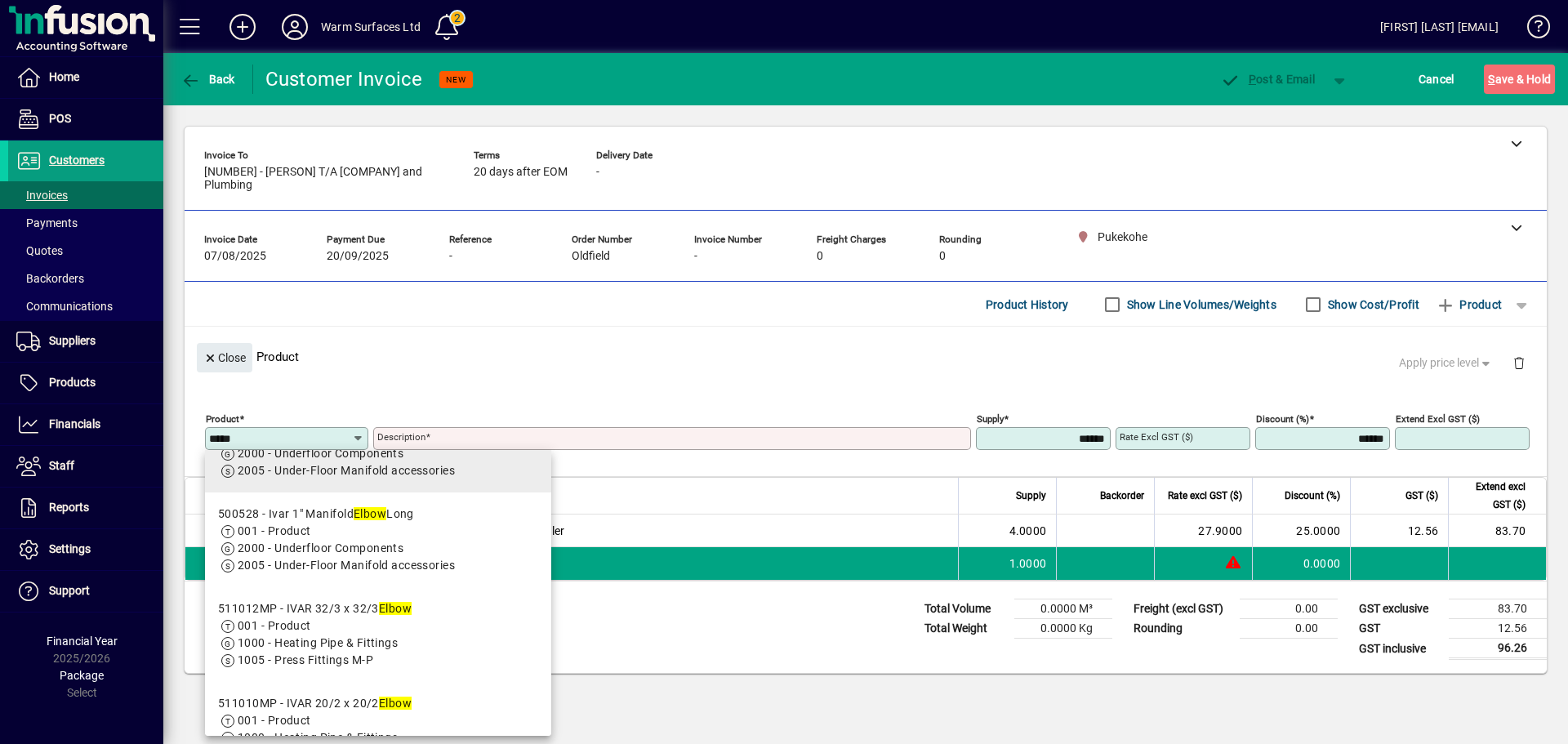 scroll, scrollTop: 82, scrollLeft: 0, axis: vertical 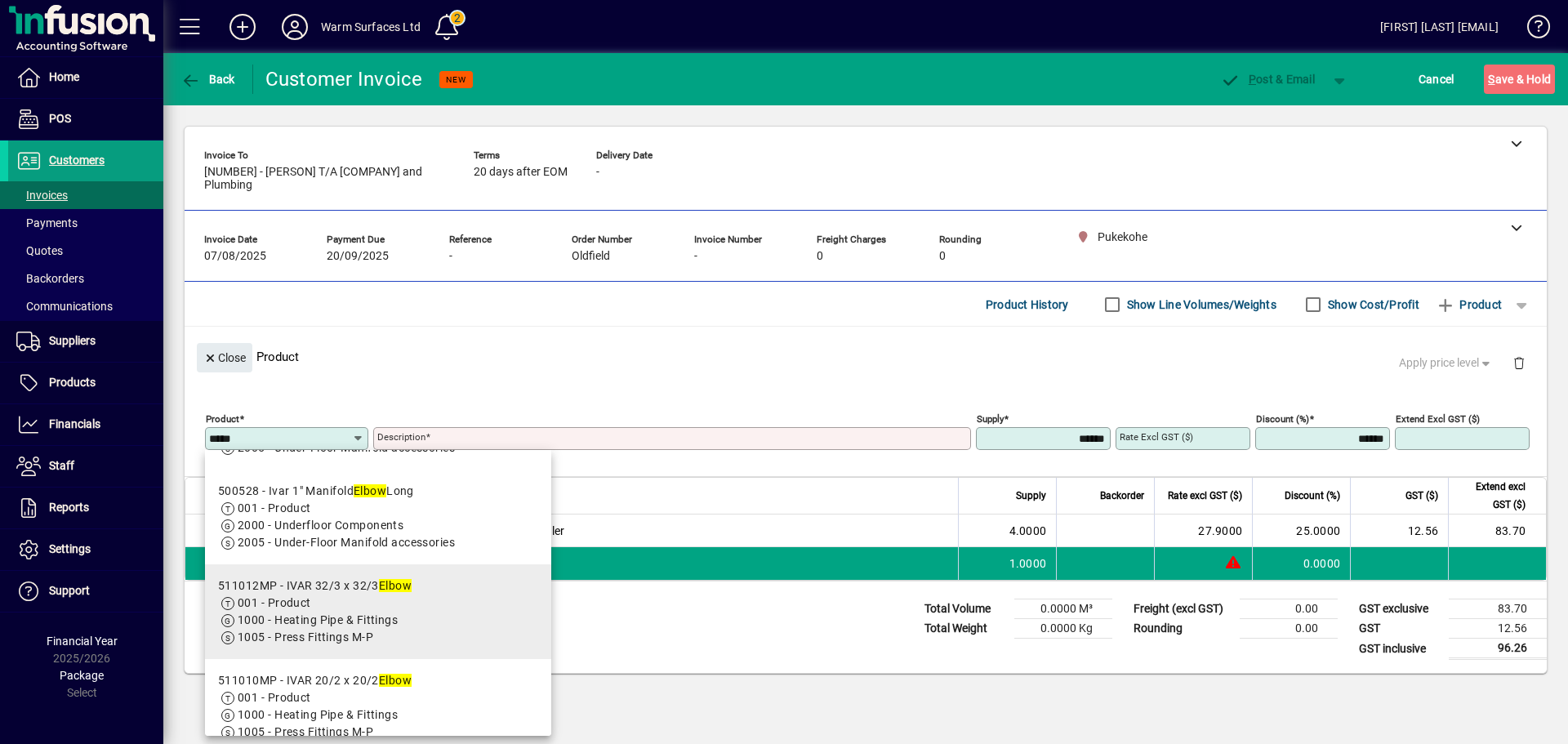 click on "511012MP - IVAR 32/3 x 32/3  Elbow" at bounding box center (314, 586) 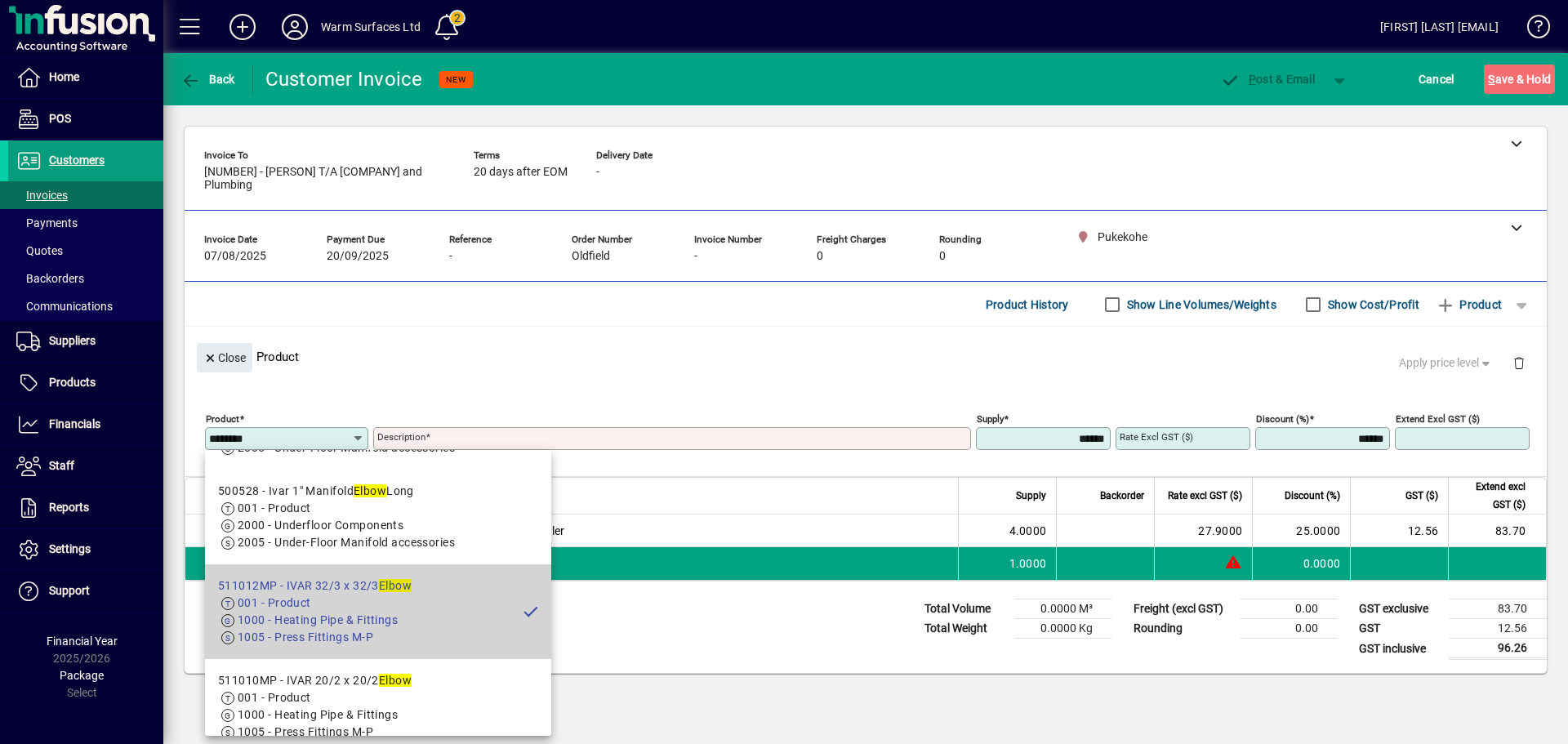 type on "**********" 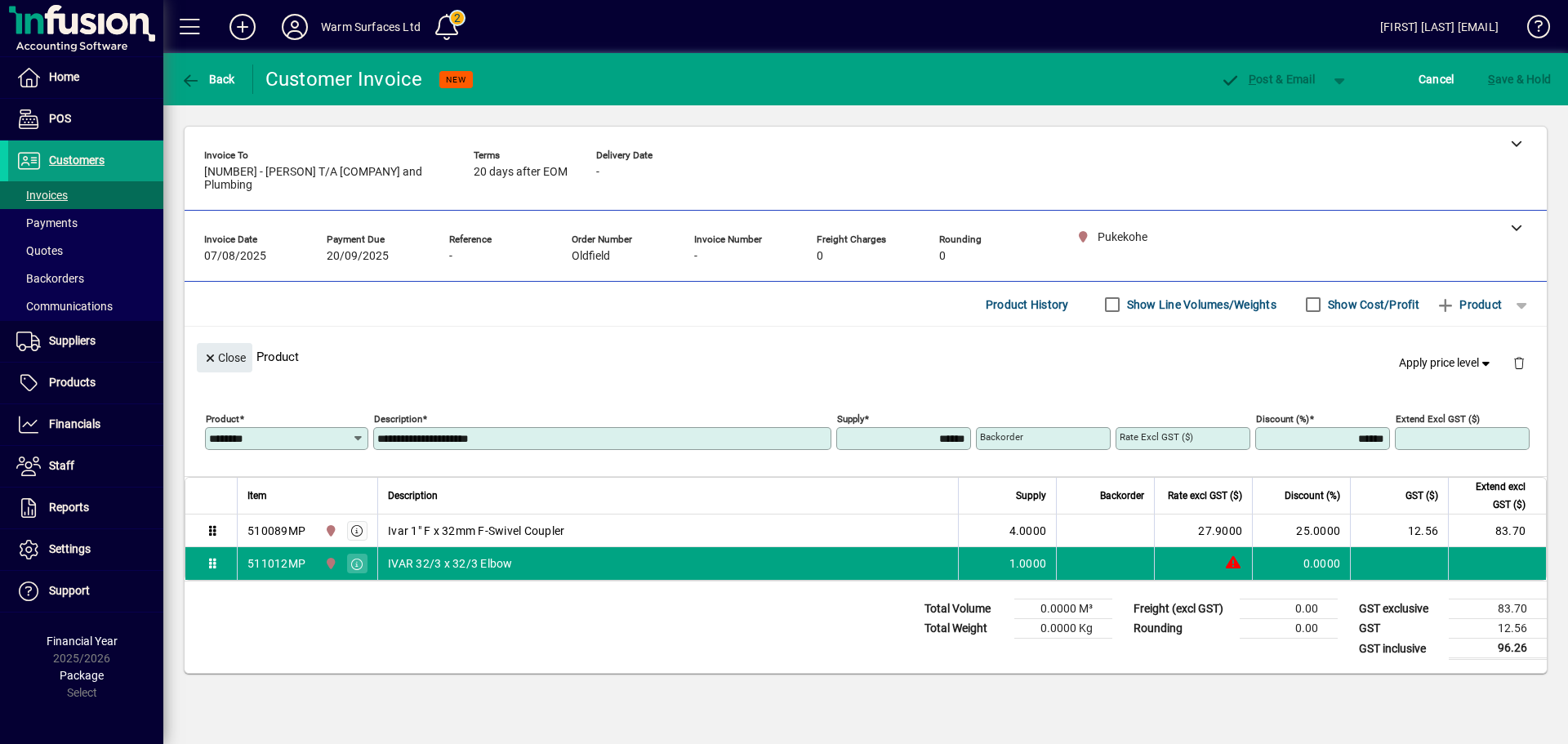 type on "*******" 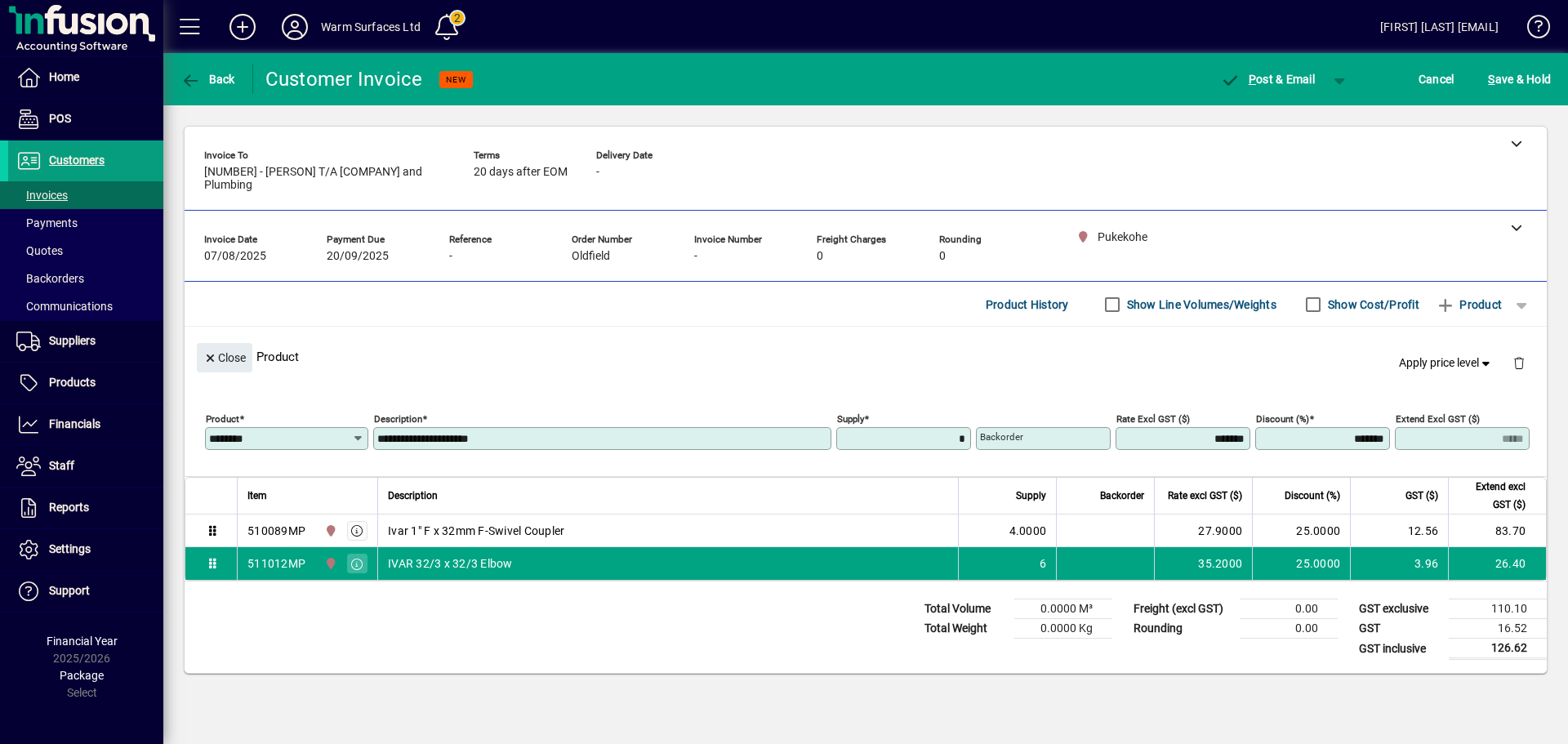type on "******" 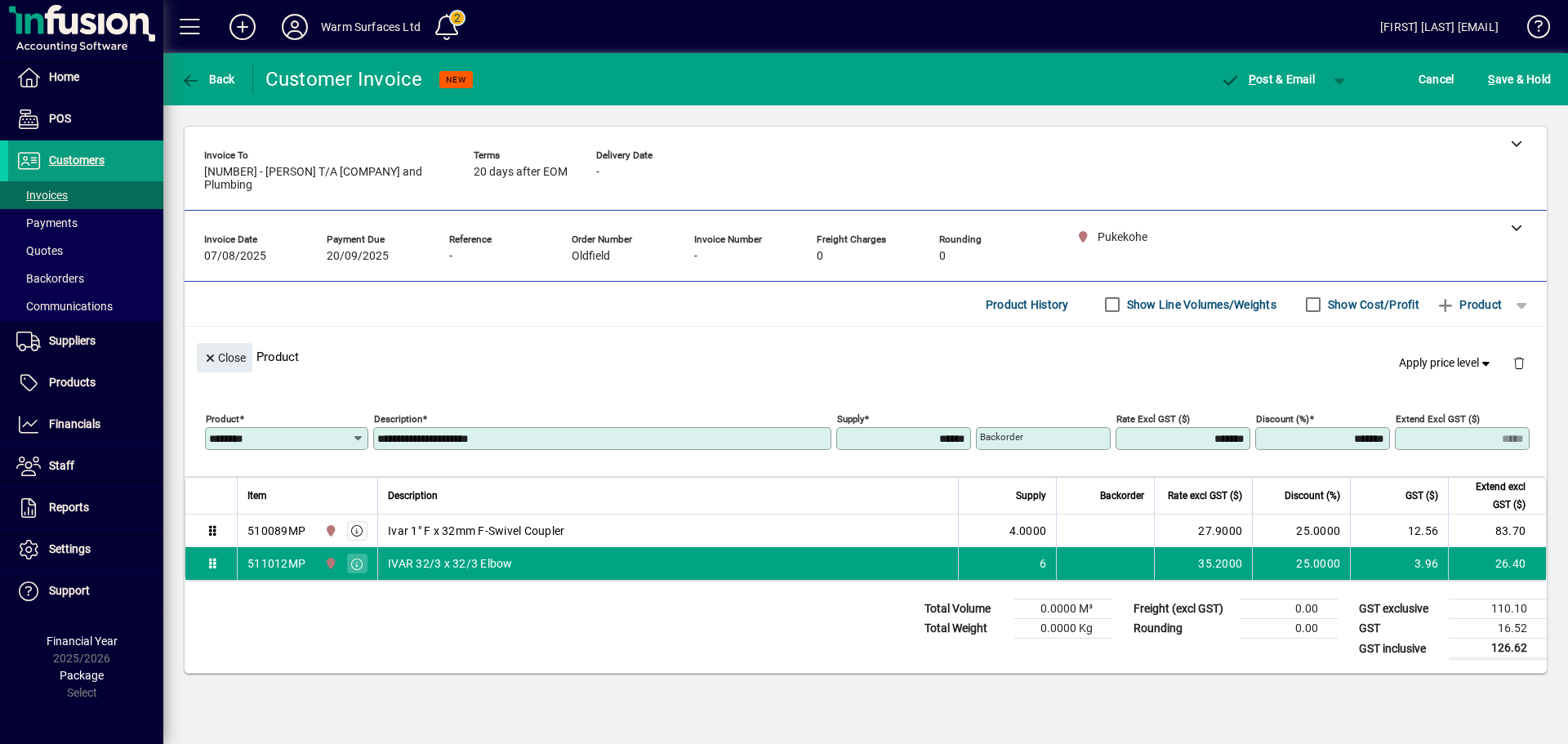 type on "******" 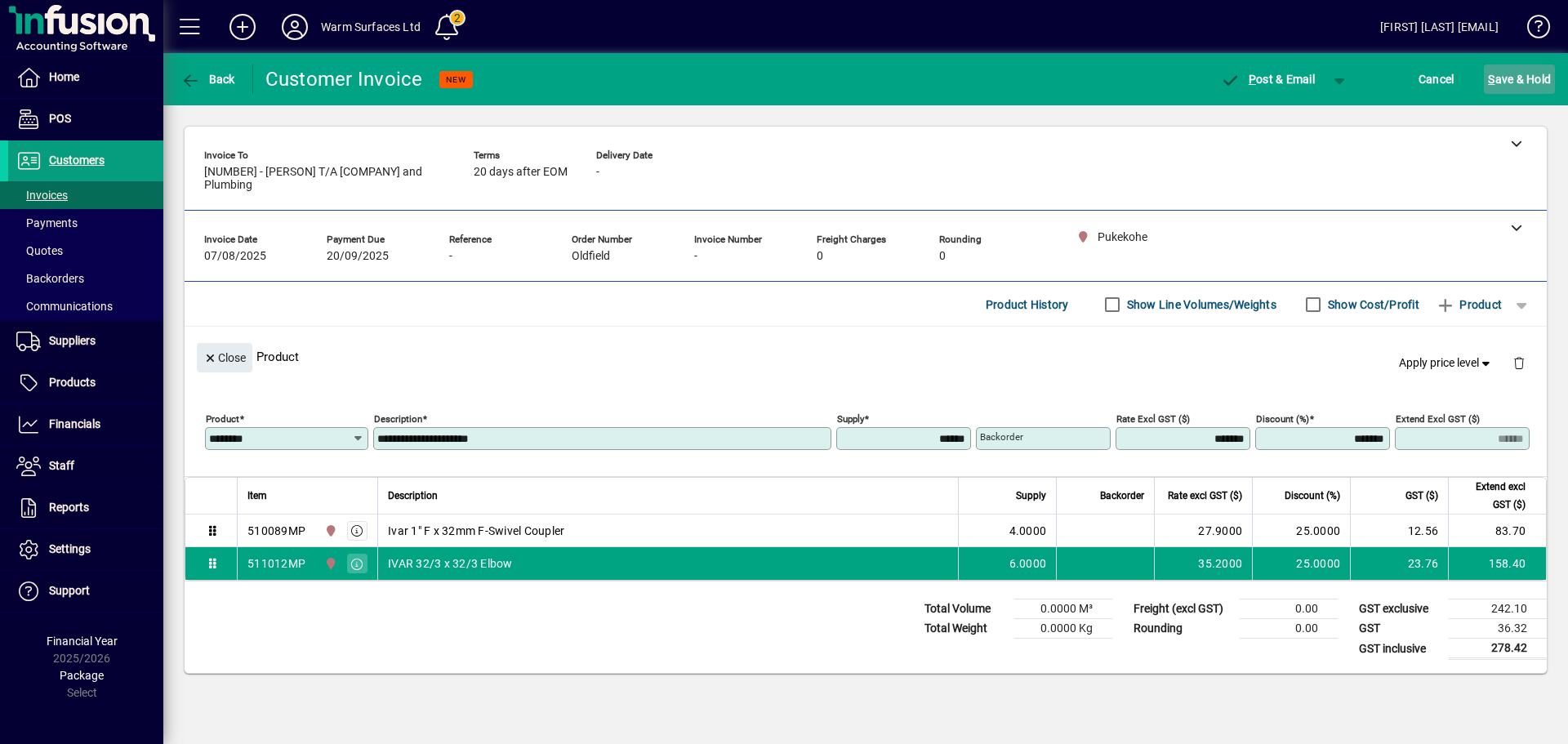 click on "S ave & Hold" 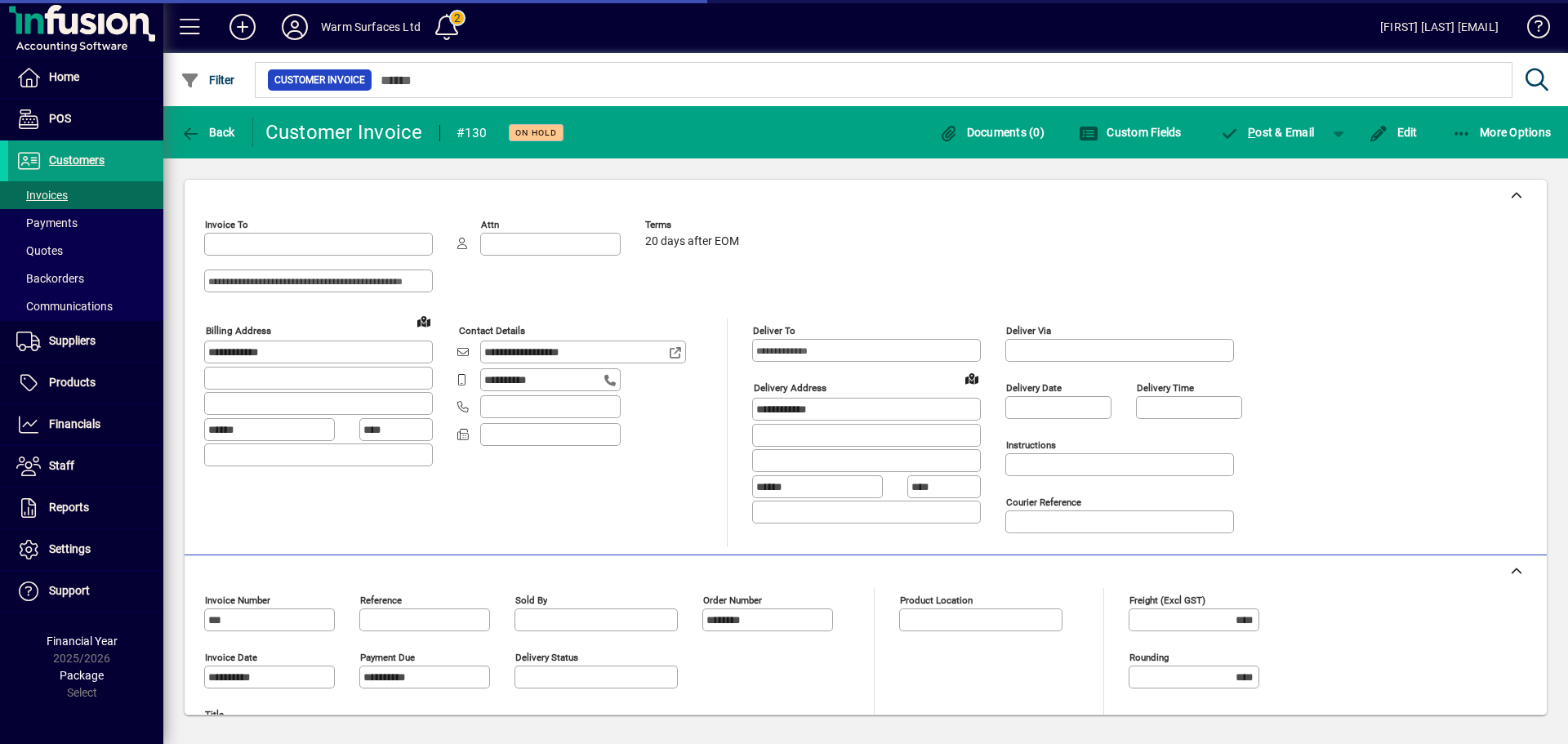 type on "**********" 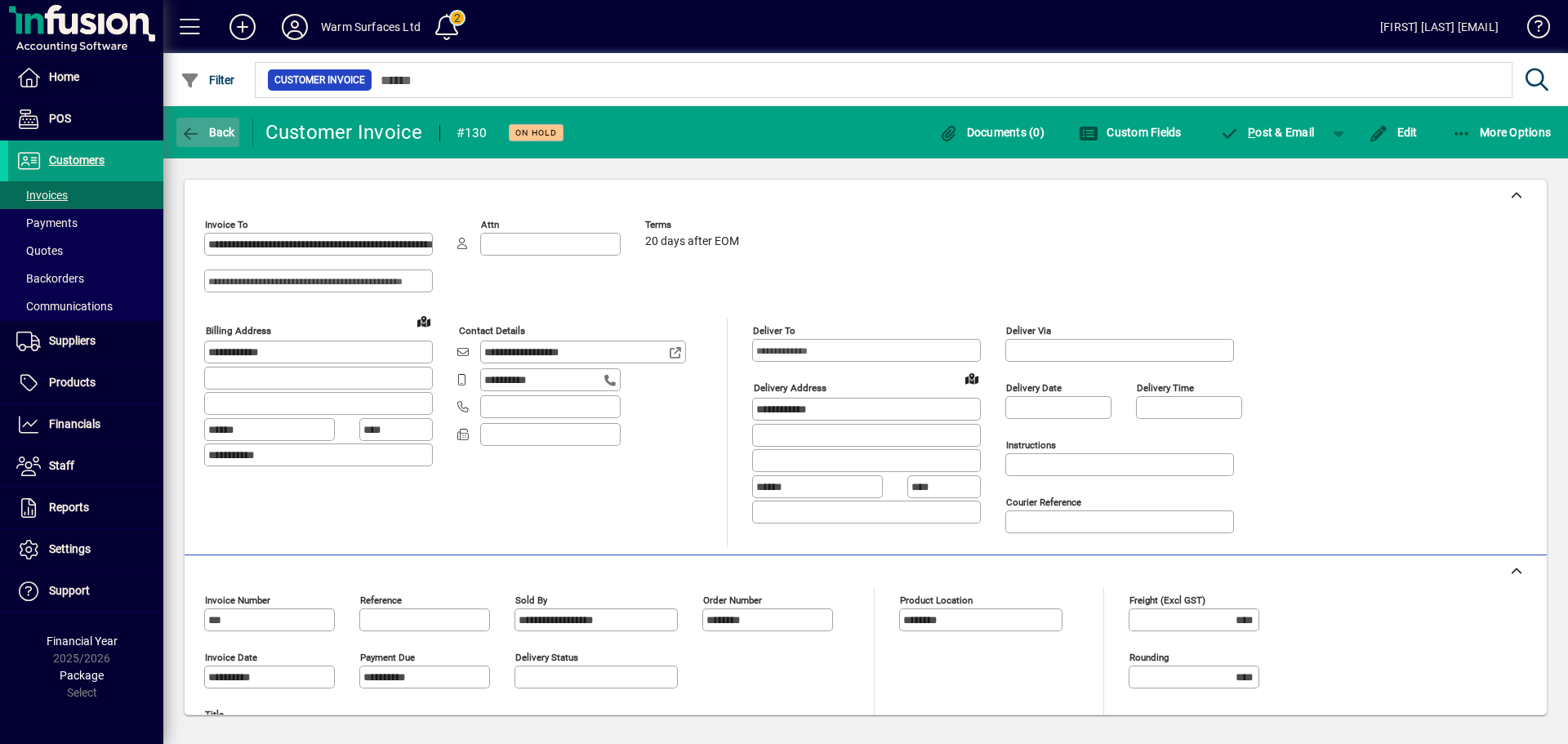 click on "Back" 